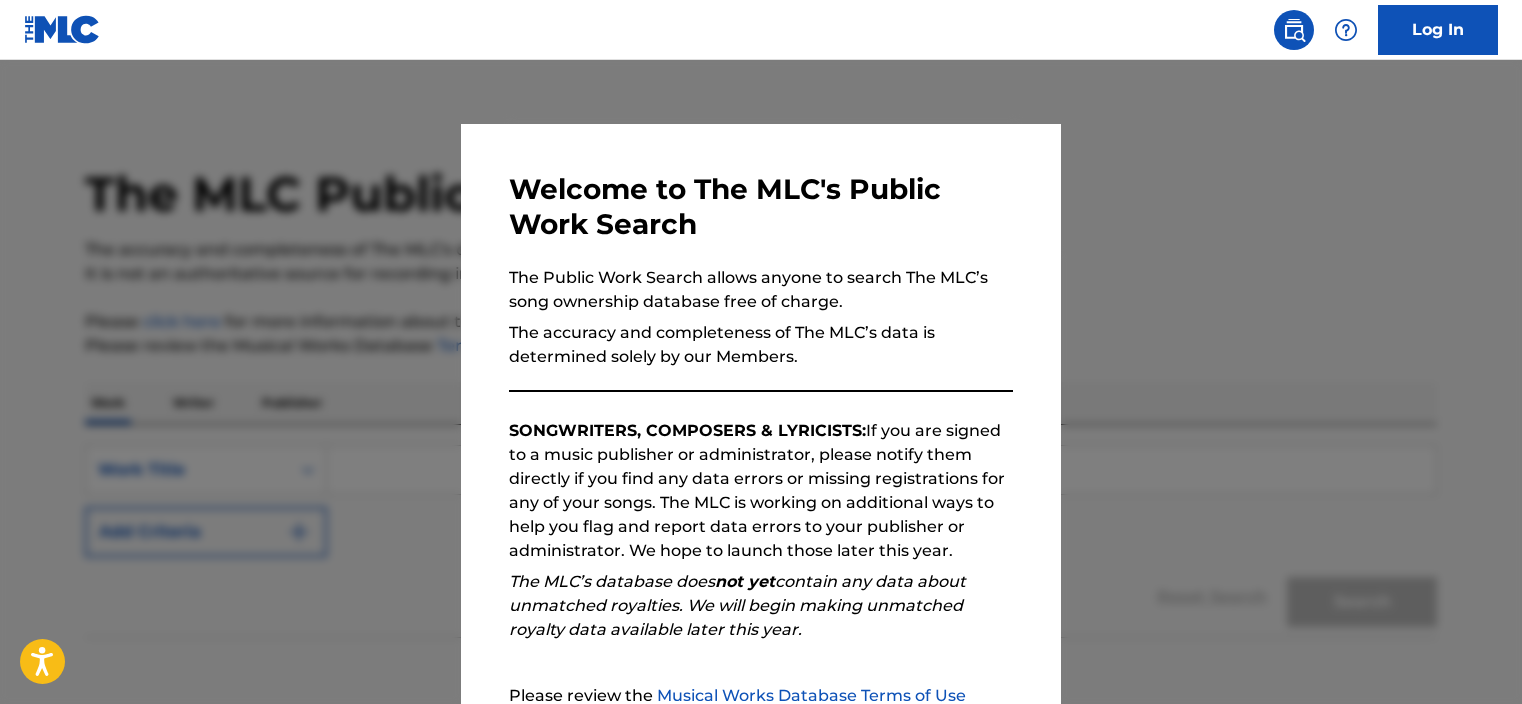 scroll, scrollTop: 0, scrollLeft: 0, axis: both 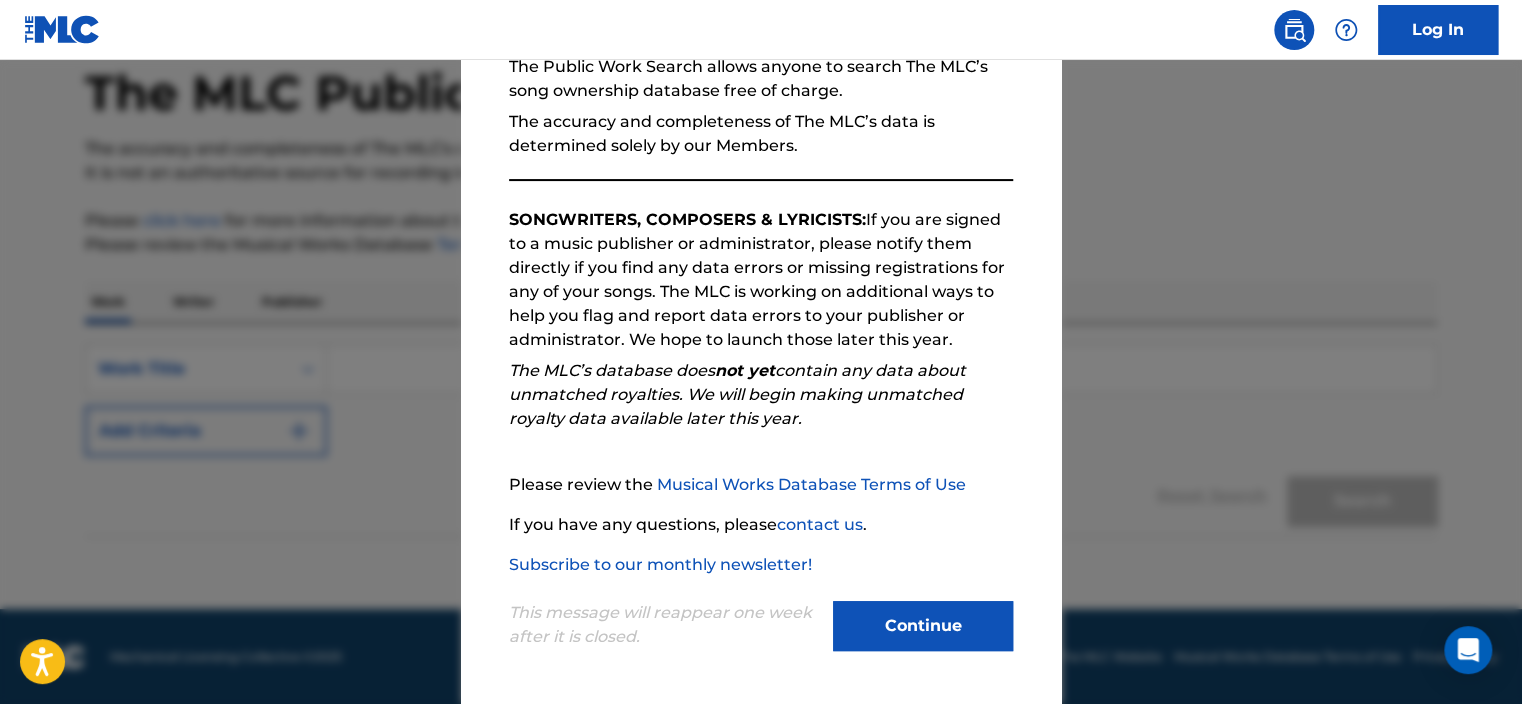 click on "Continue" at bounding box center (923, 626) 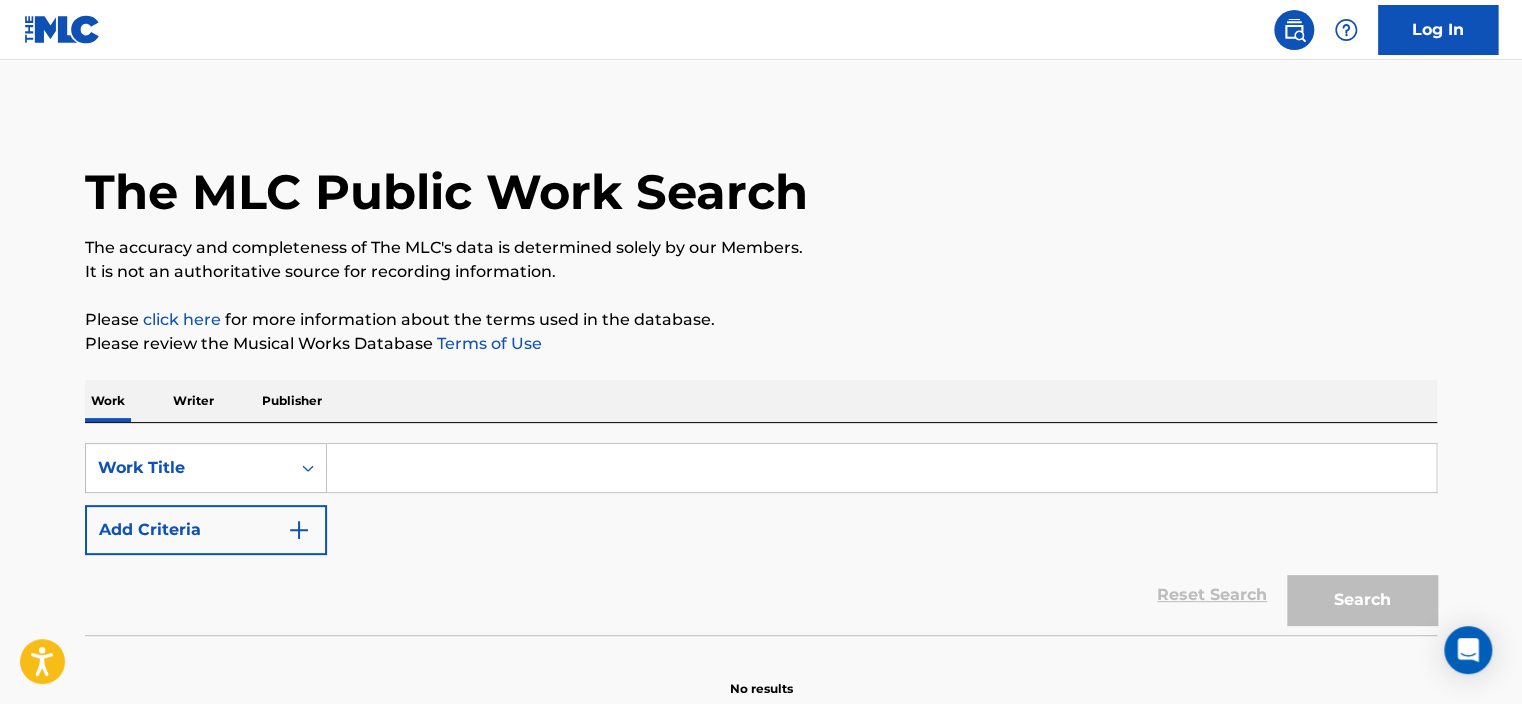 scroll, scrollTop: 0, scrollLeft: 0, axis: both 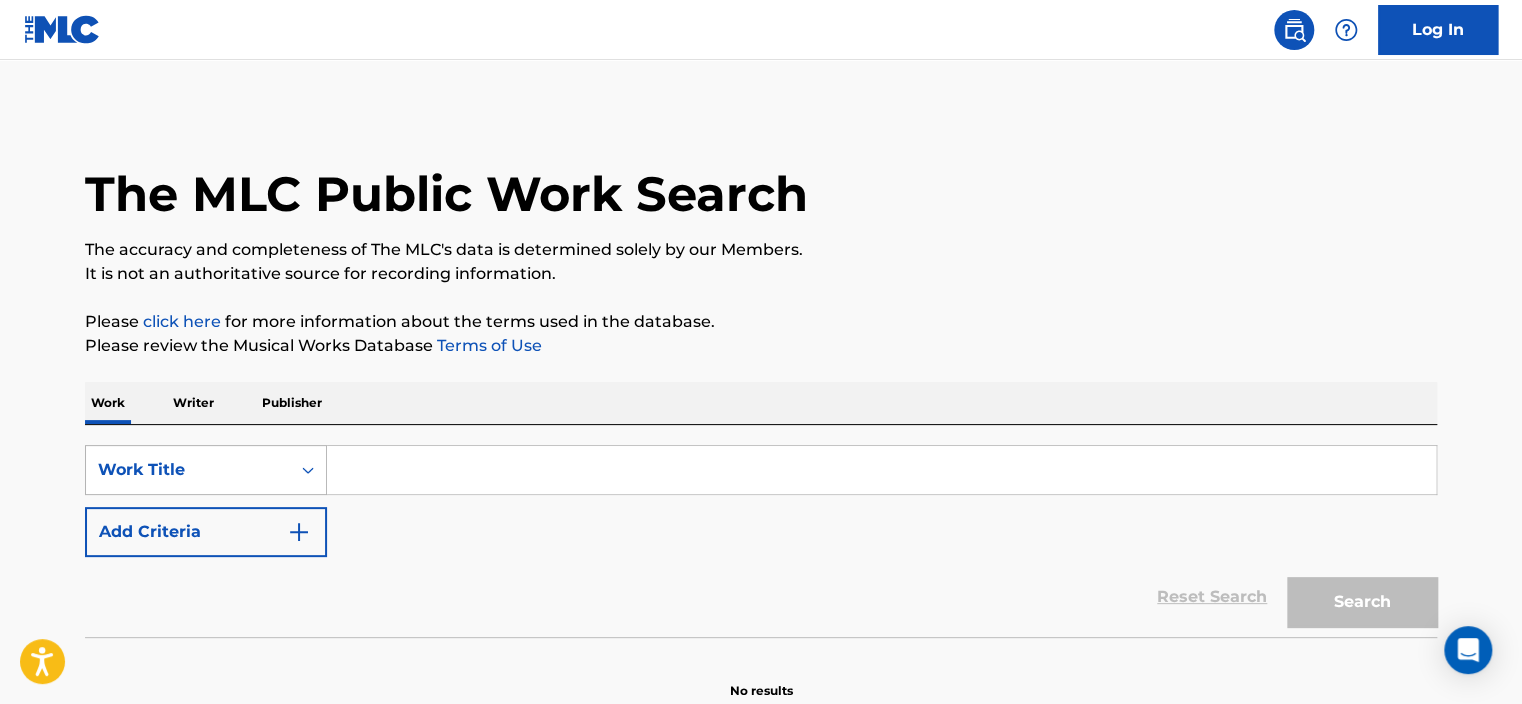 click on "Work Title" at bounding box center (206, 470) 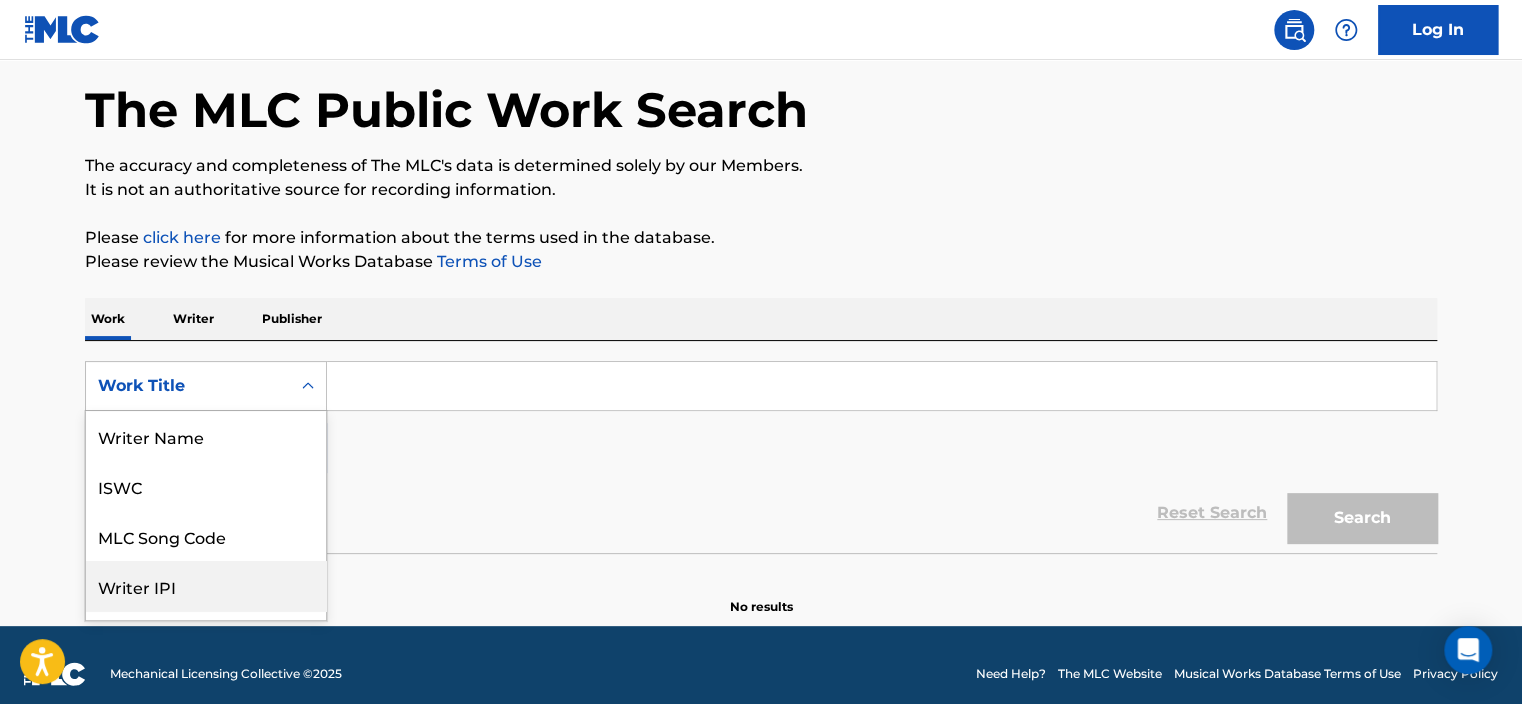 scroll, scrollTop: 92, scrollLeft: 0, axis: vertical 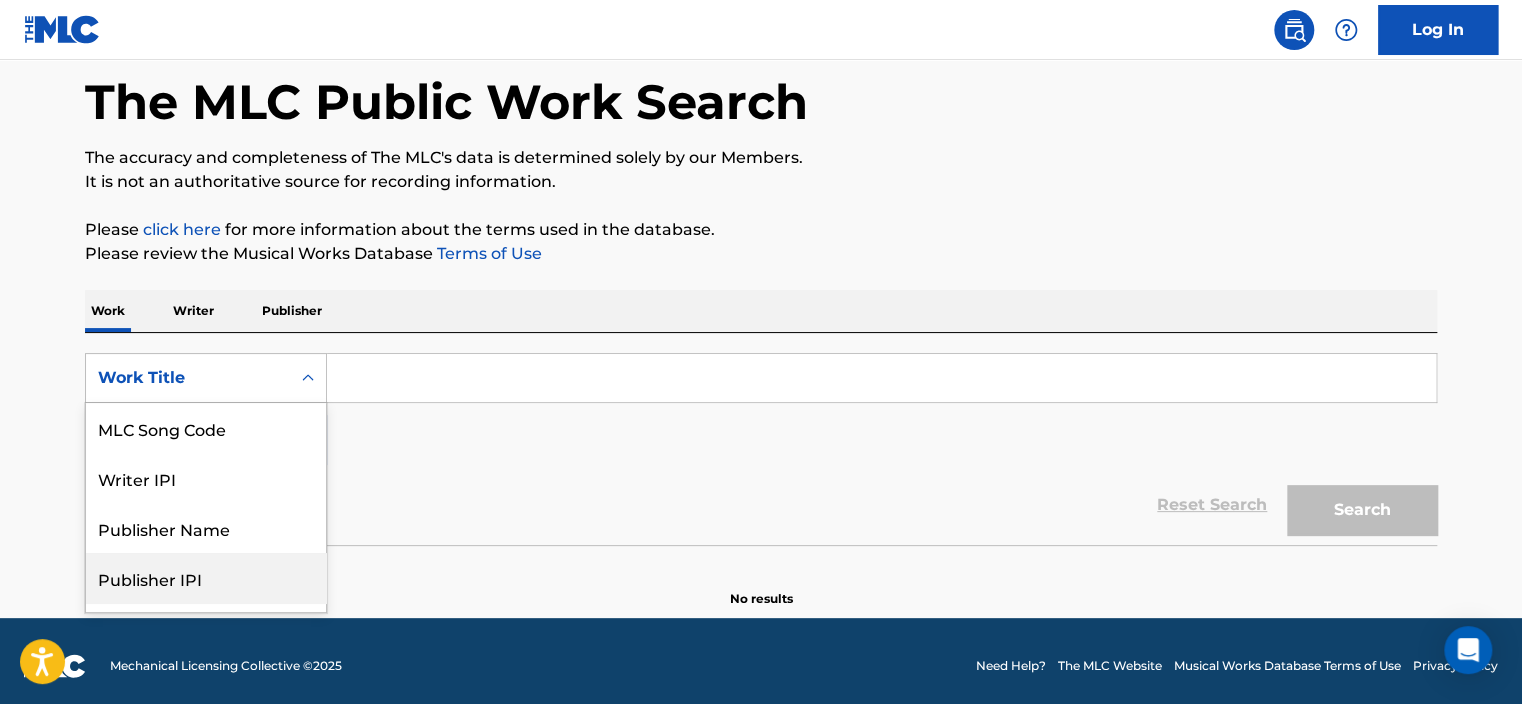 click on "Publisher IPI" at bounding box center (206, 578) 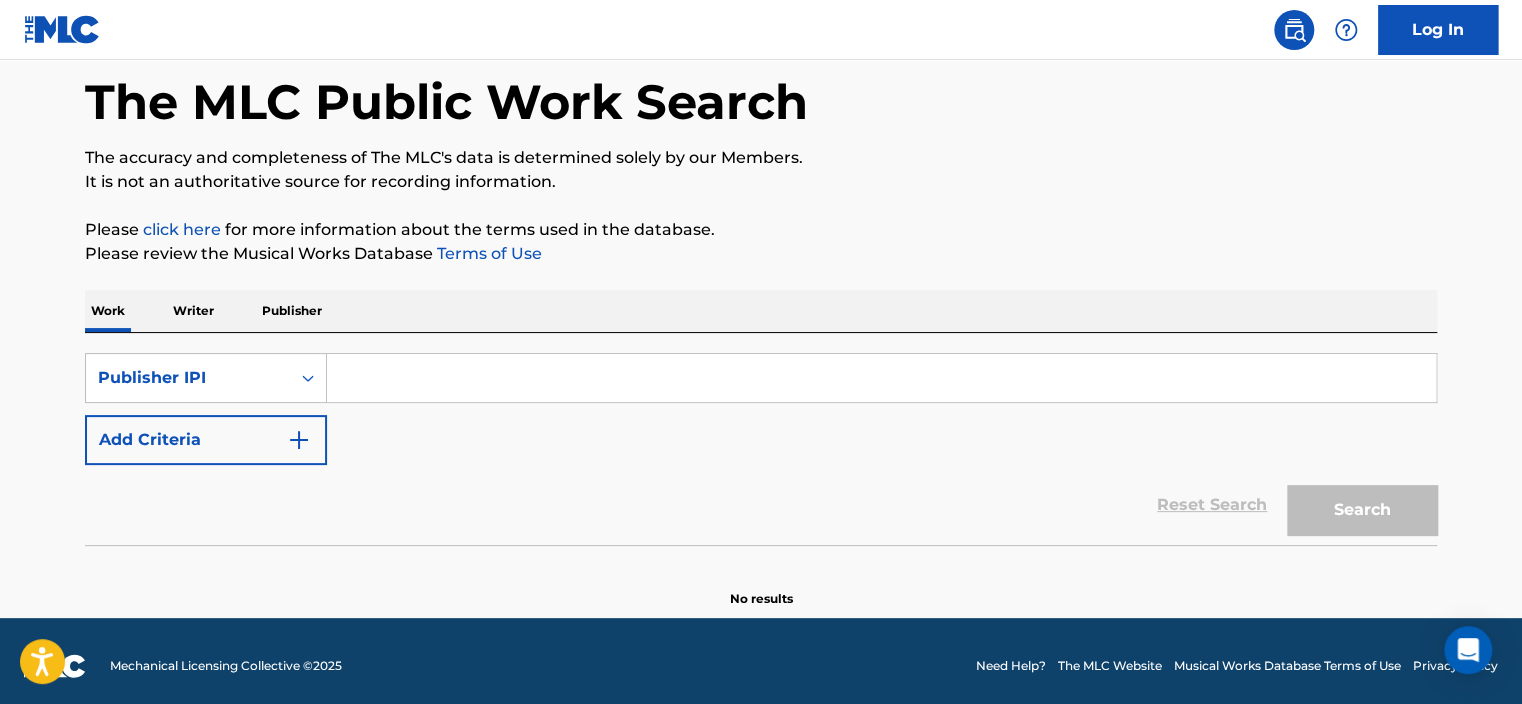 click at bounding box center (881, 378) 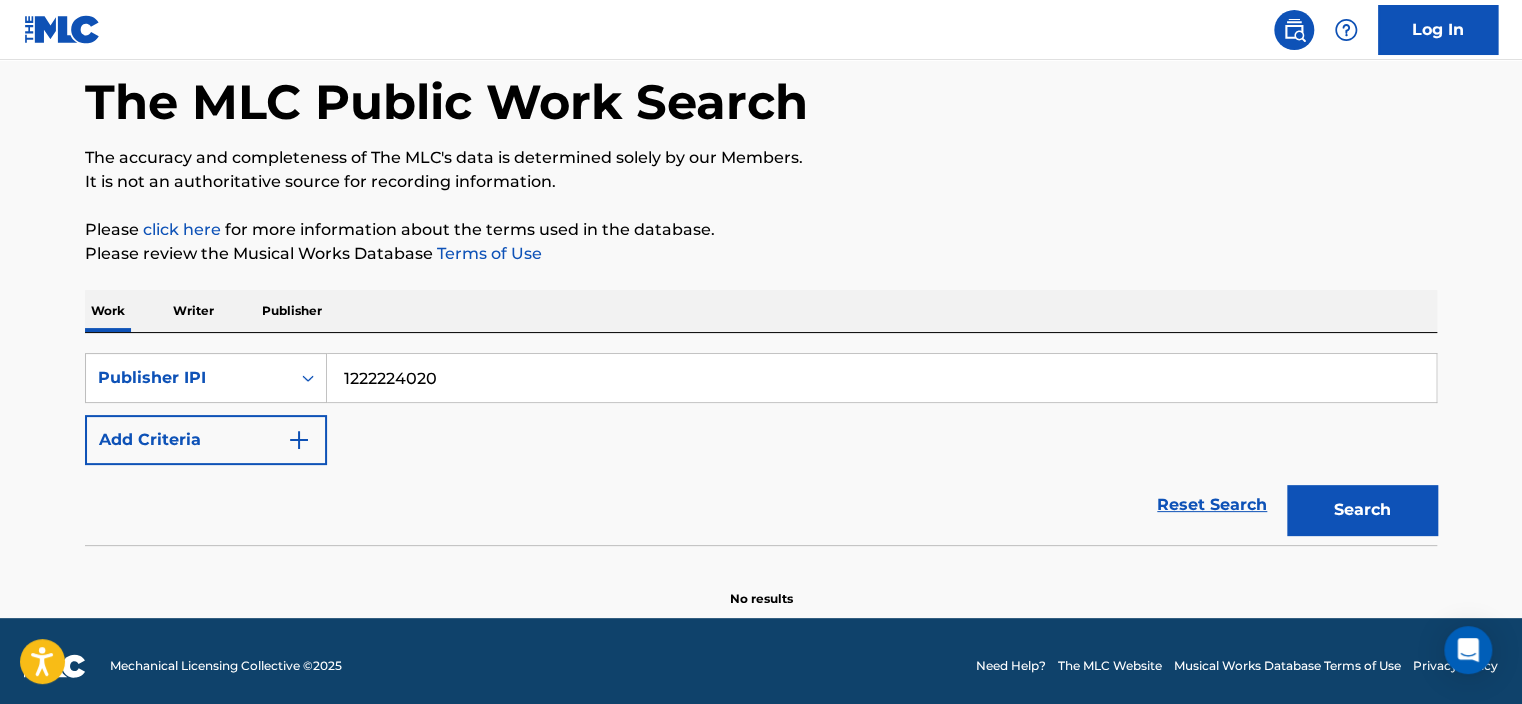 type on "1222224020" 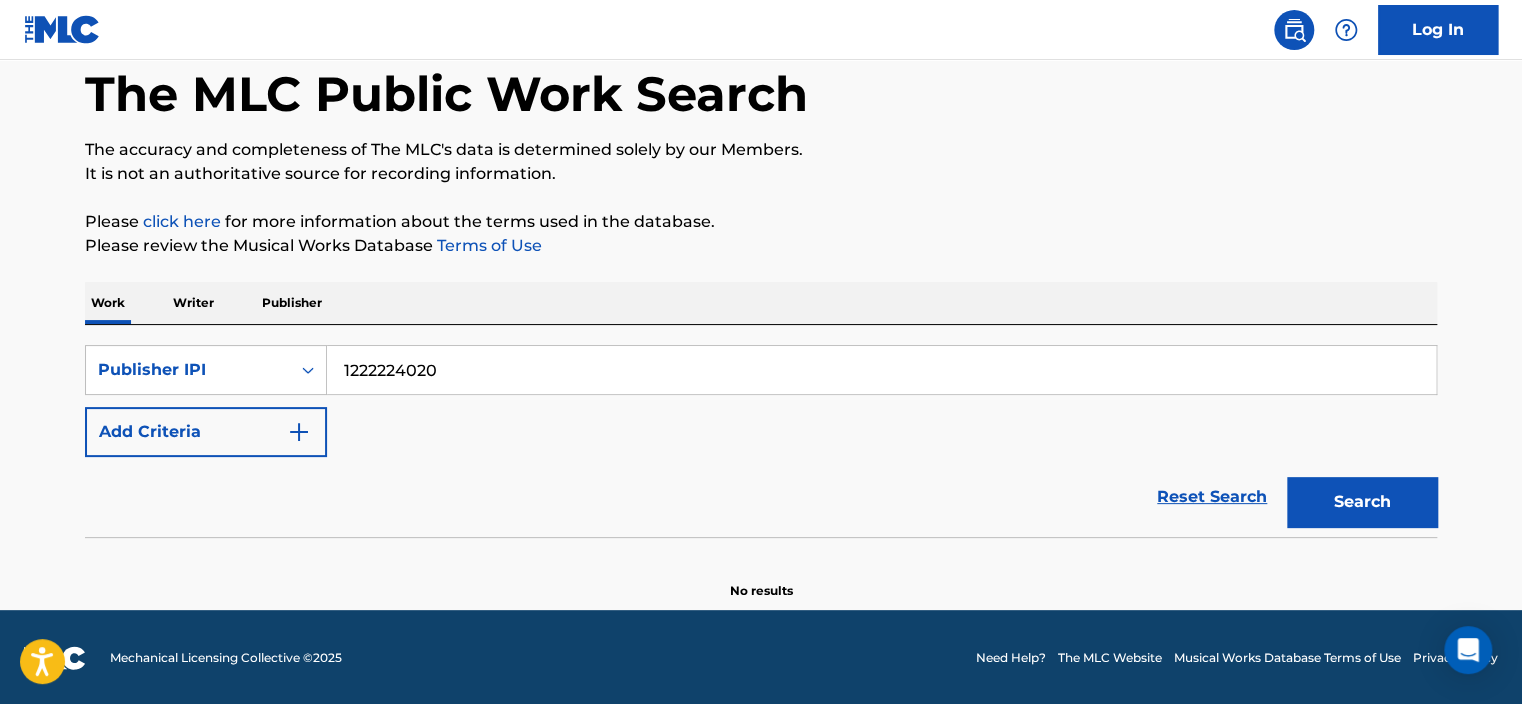 scroll, scrollTop: 101, scrollLeft: 0, axis: vertical 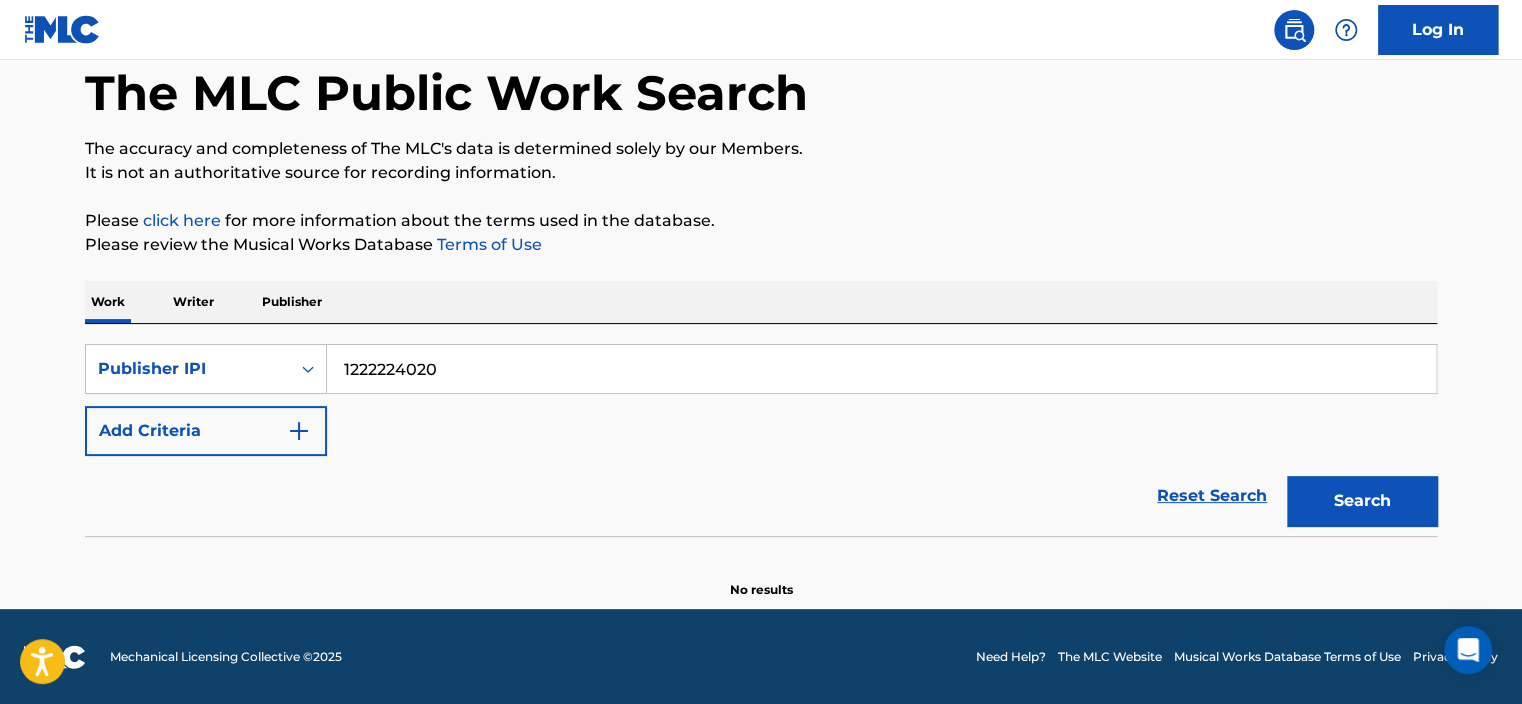 click on "Publisher" at bounding box center (292, 302) 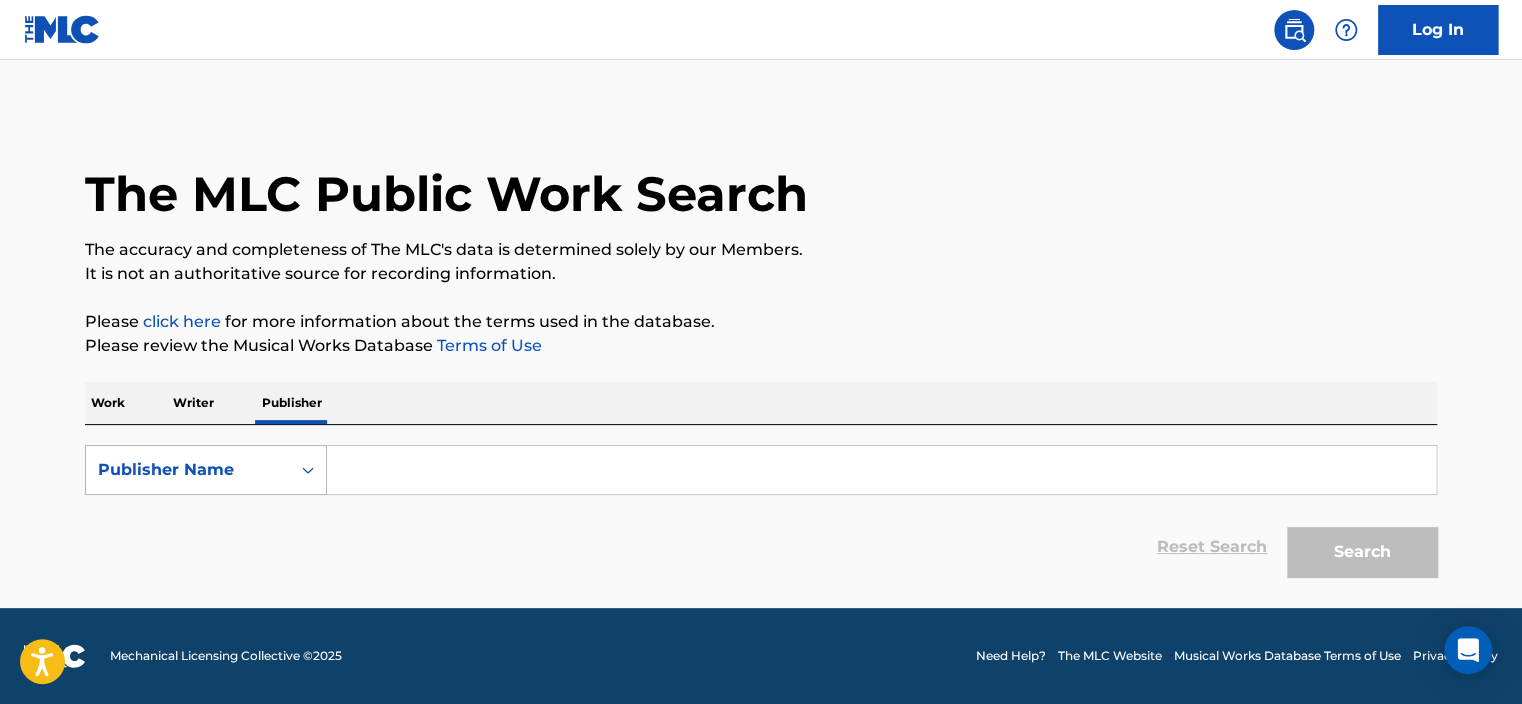 click on "Publisher Name" at bounding box center (206, 470) 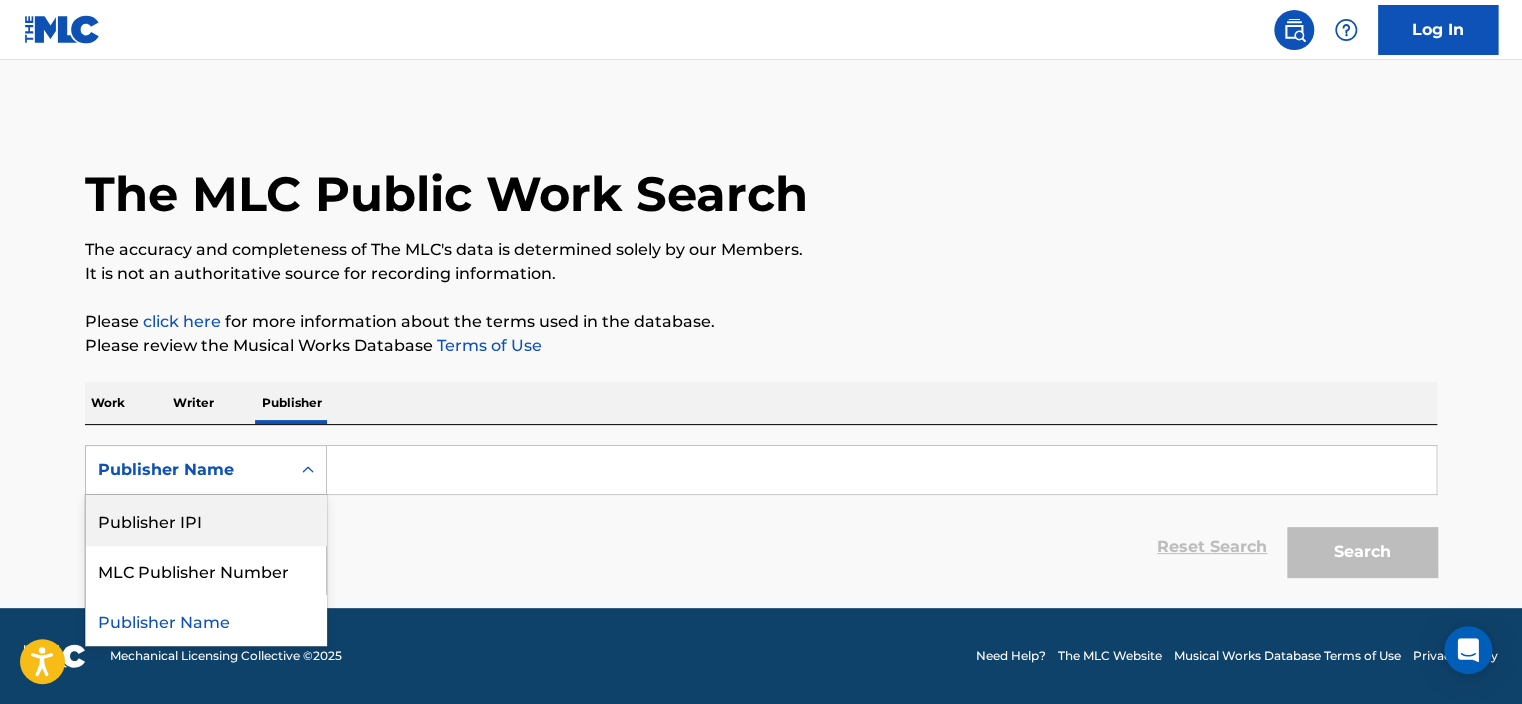 click on "Publisher IPI" at bounding box center [206, 520] 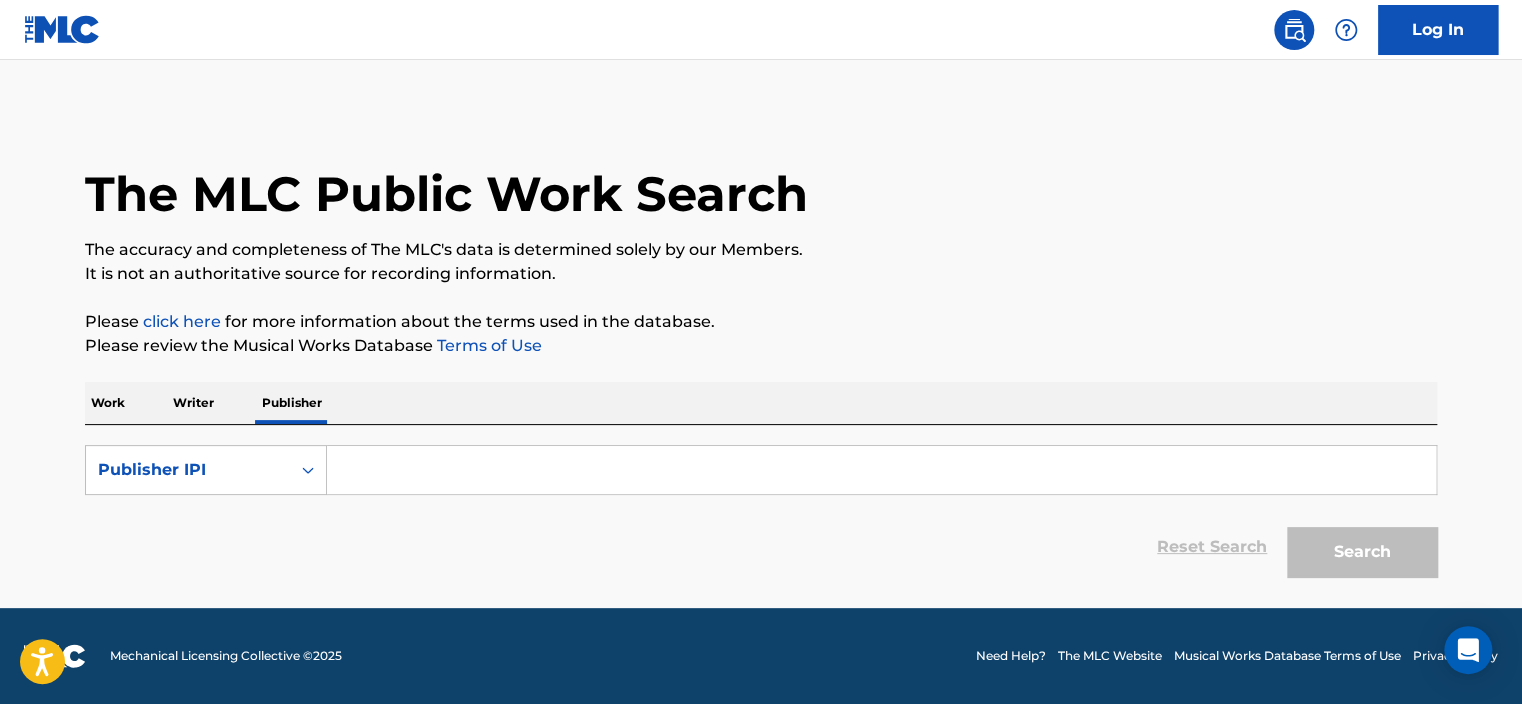 drag, startPoint x: 290, startPoint y: 506, endPoint x: 396, endPoint y: 463, distance: 114.38969 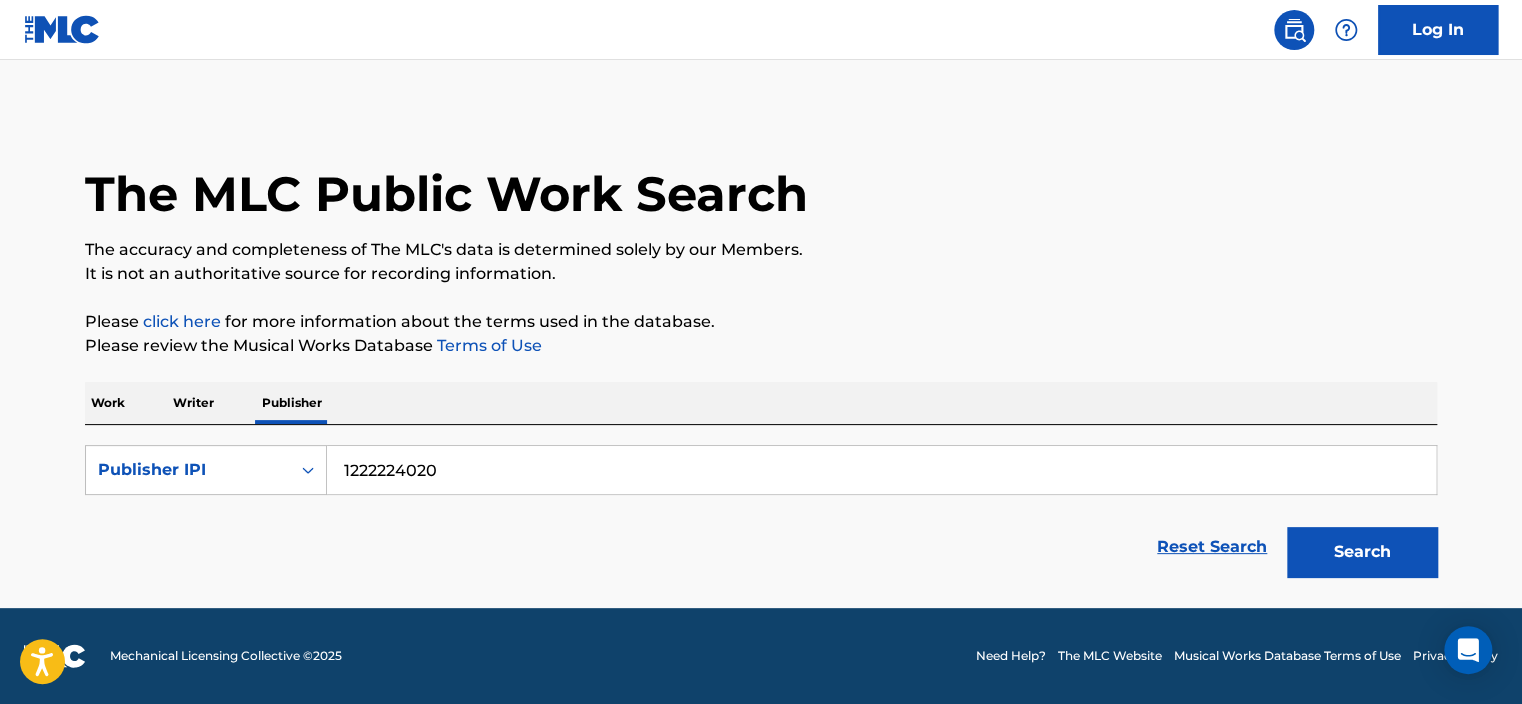 click on "Search" at bounding box center [1362, 552] 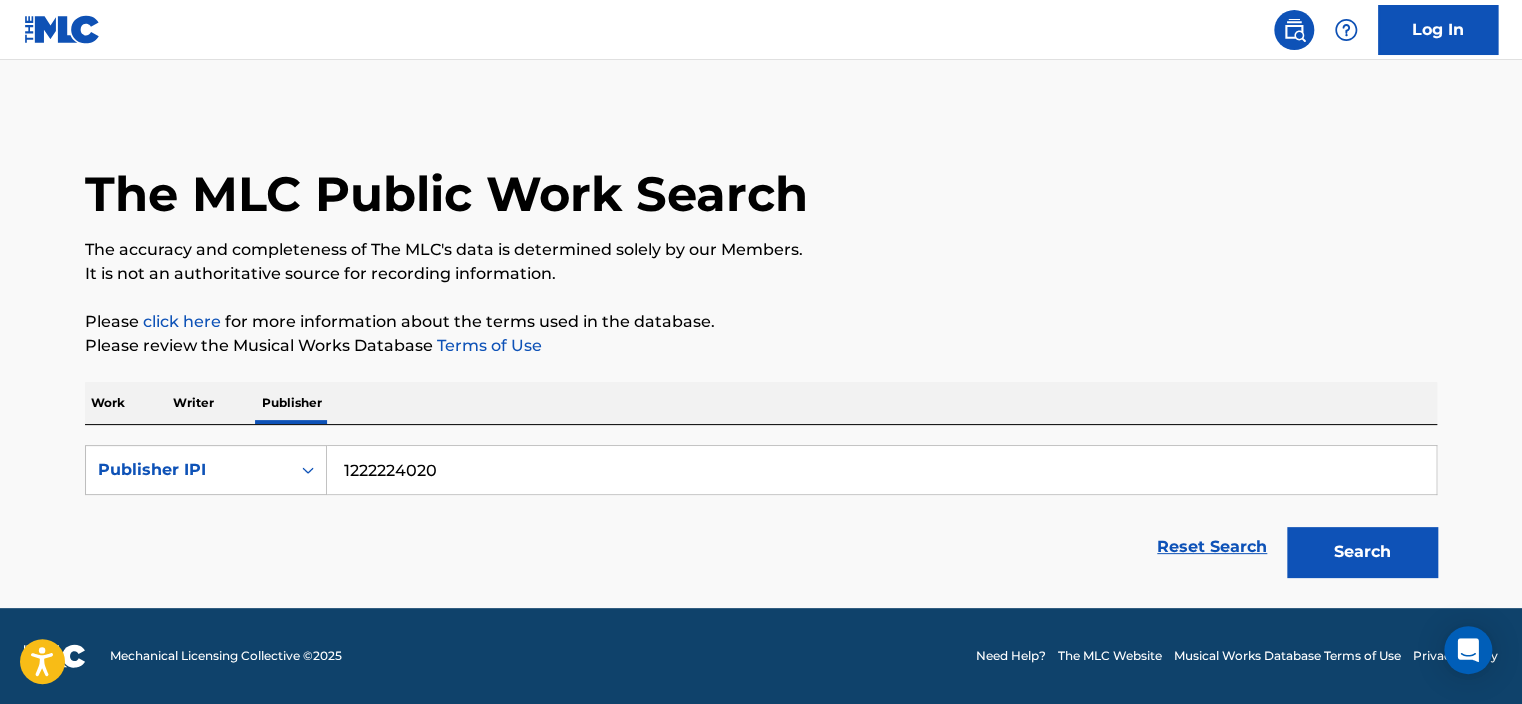 drag, startPoint x: 480, startPoint y: 467, endPoint x: 388, endPoint y: 463, distance: 92.086914 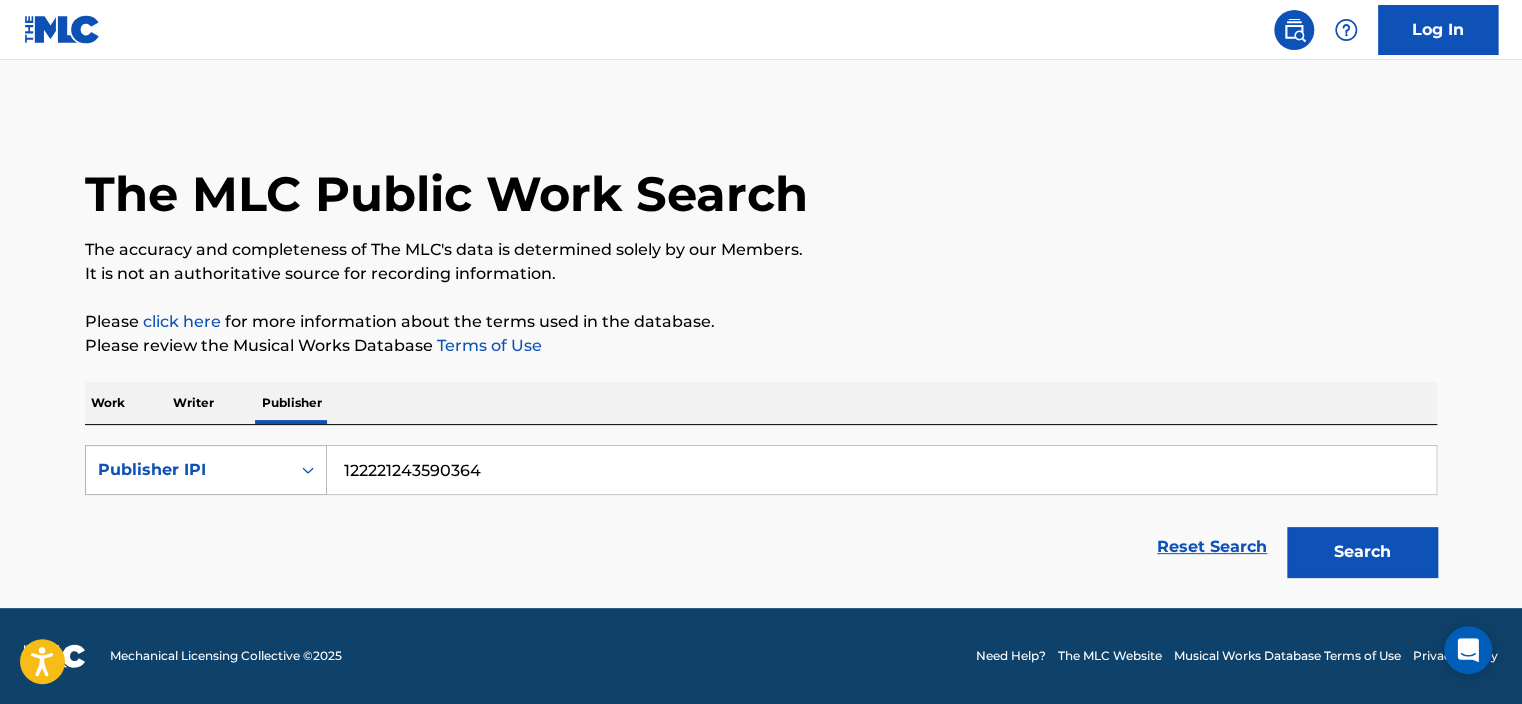 drag, startPoint x: 294, startPoint y: 466, endPoint x: 113, endPoint y: 457, distance: 181.22362 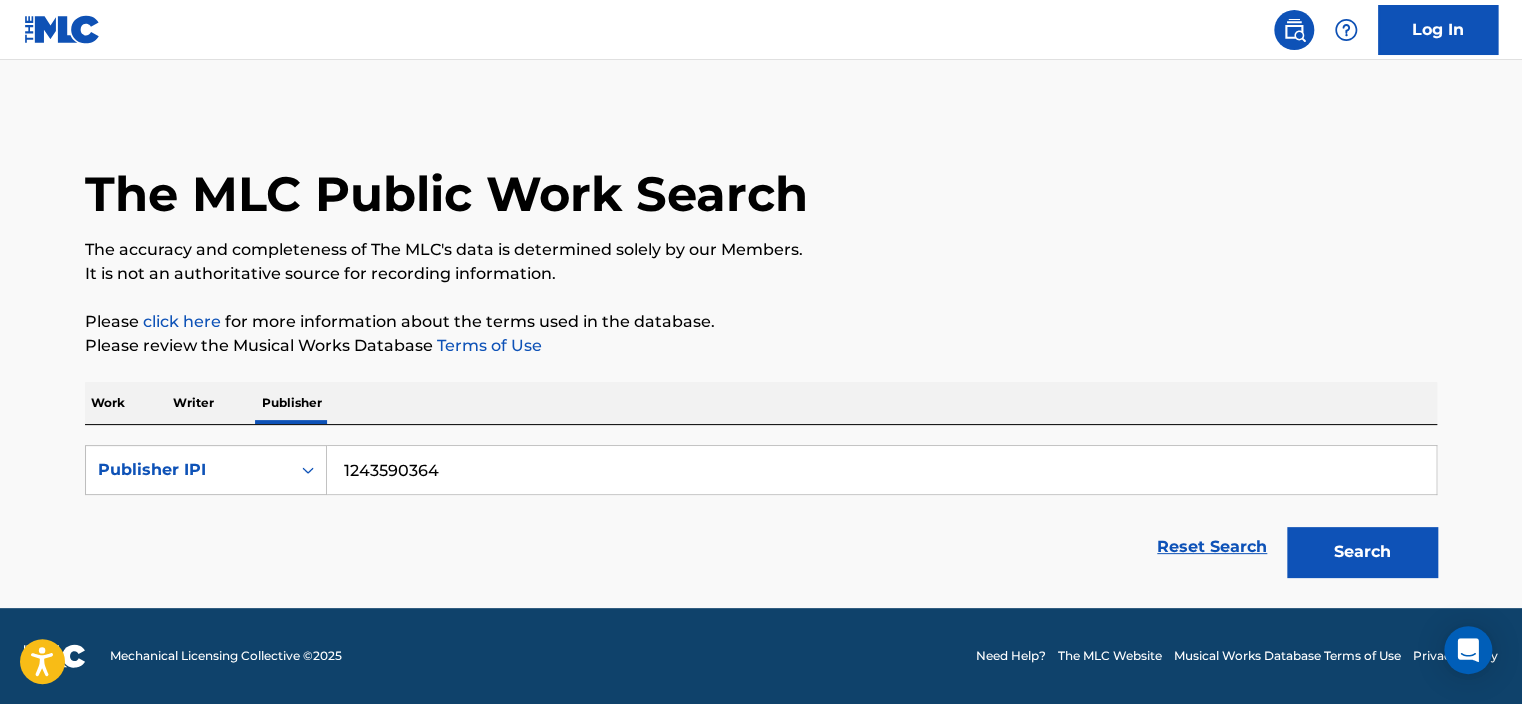 type on "1243590364" 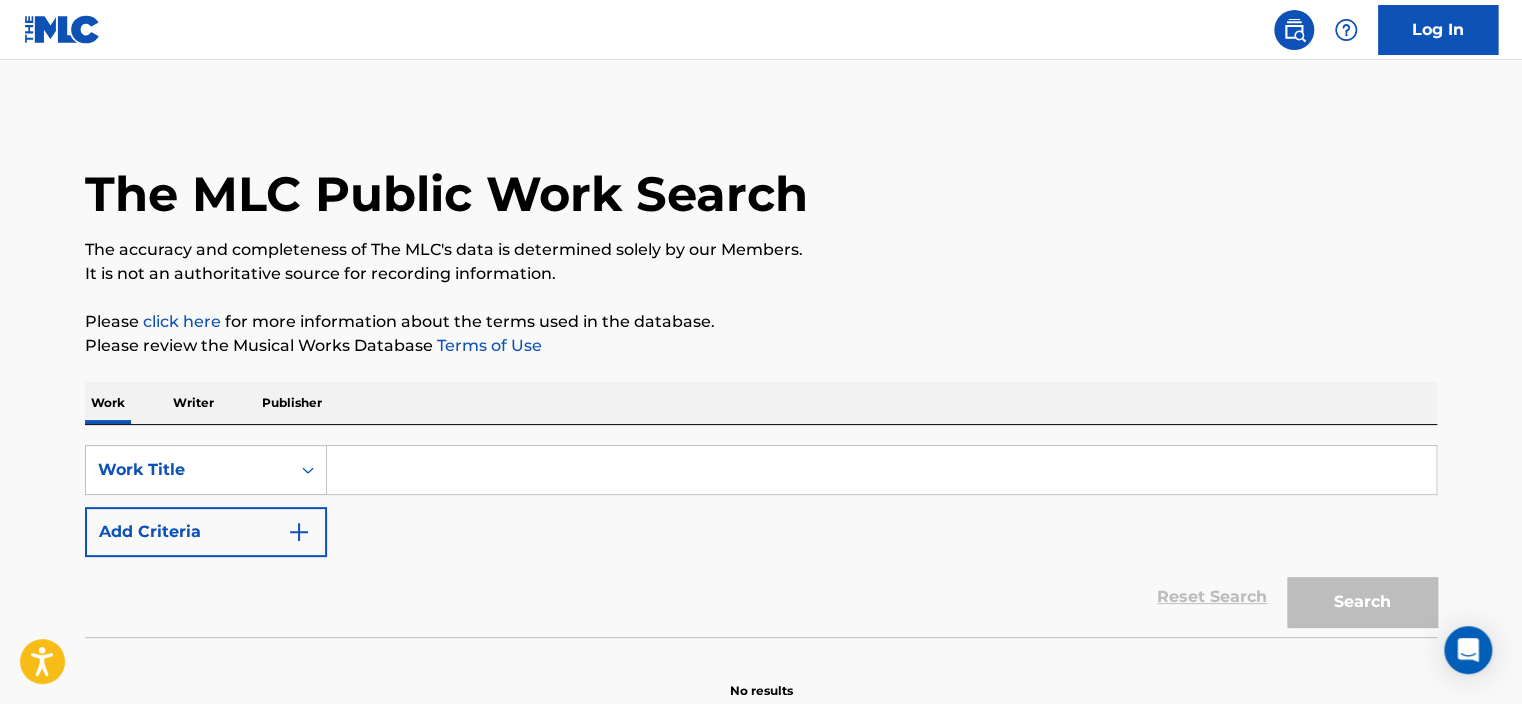 click at bounding box center (881, 470) 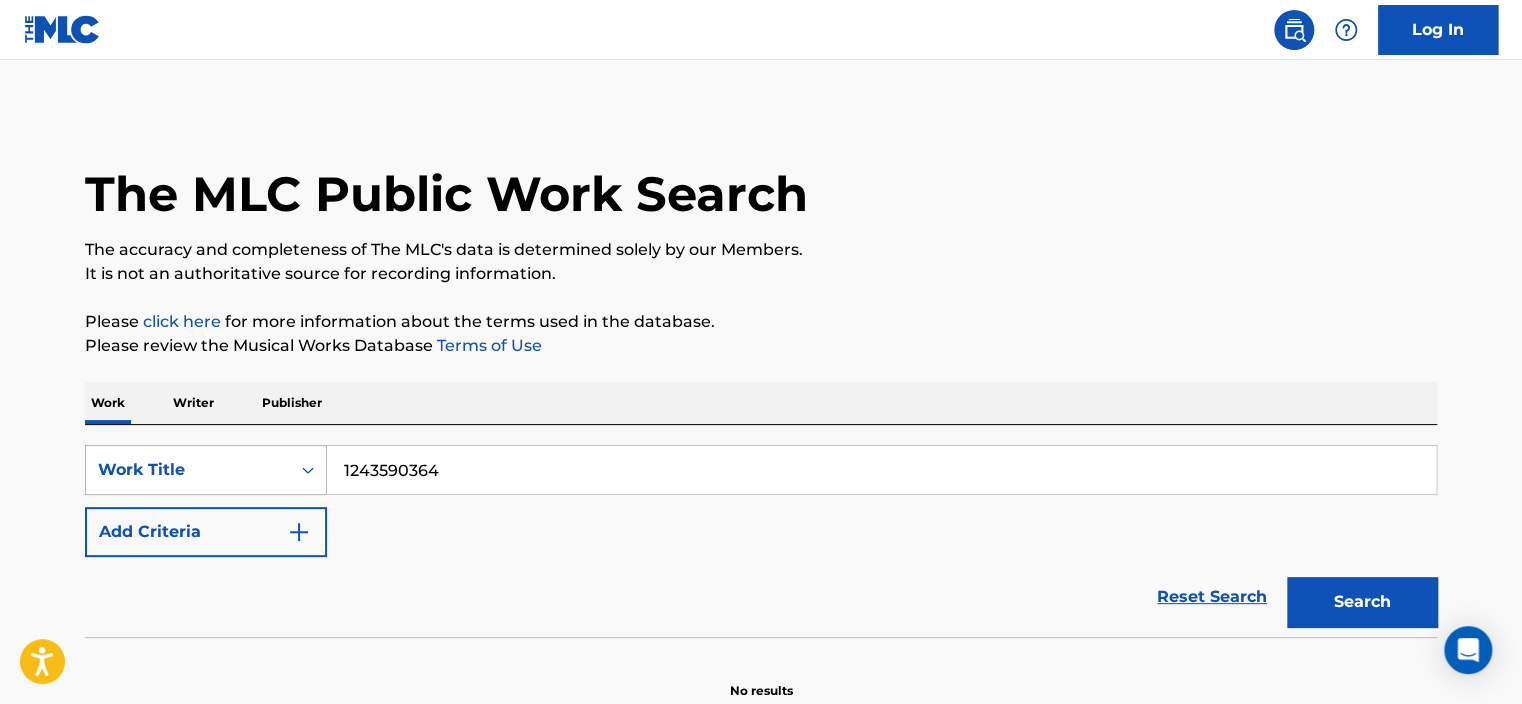 type on "1243590364" 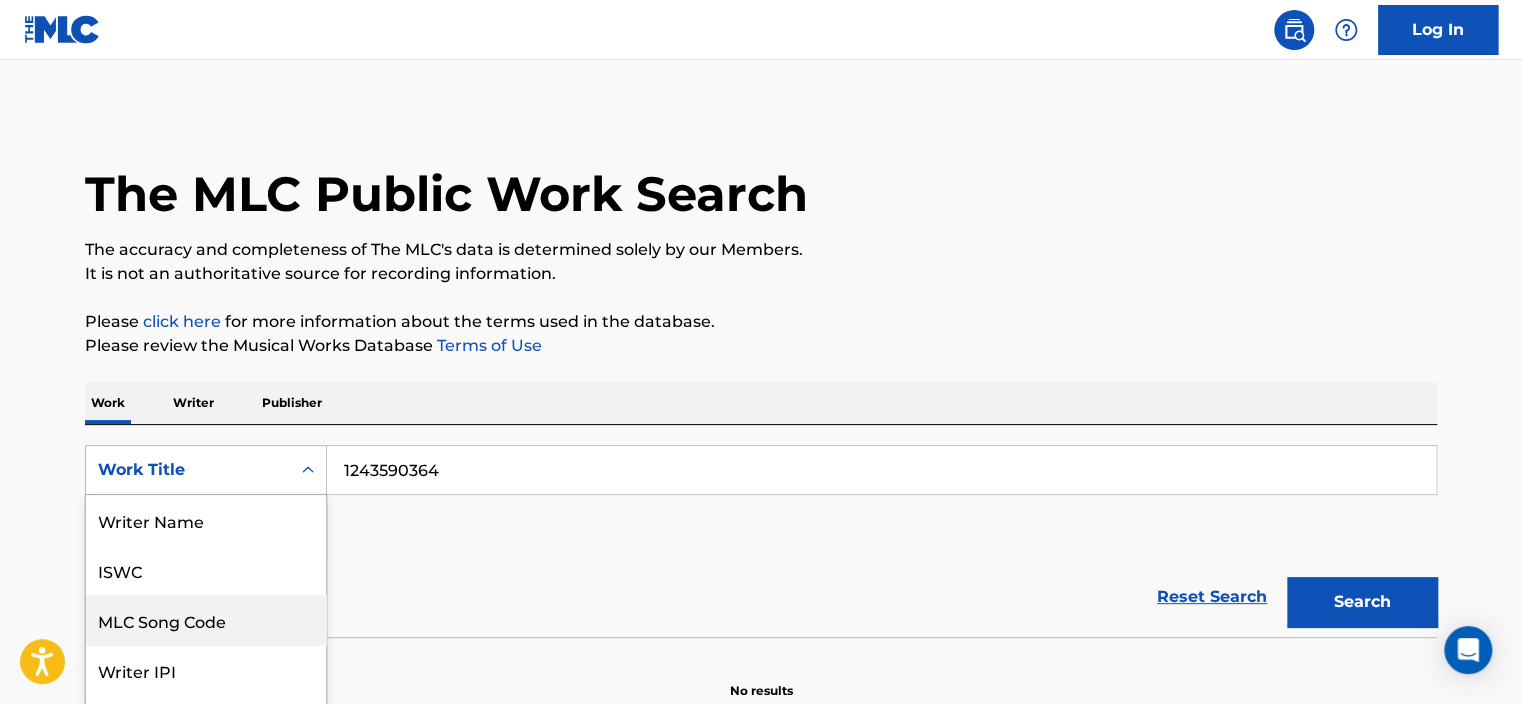 click on "8 results available. Use Up and Down to choose options, press Enter to select the currently focused option, press Escape to exit the menu, press Tab to select the option and exit the menu. Work Title Writer Name ISWC MLC Song Code Writer IPI Publisher Name Publisher IPI MLC Publisher Number Work Title" at bounding box center [206, 470] 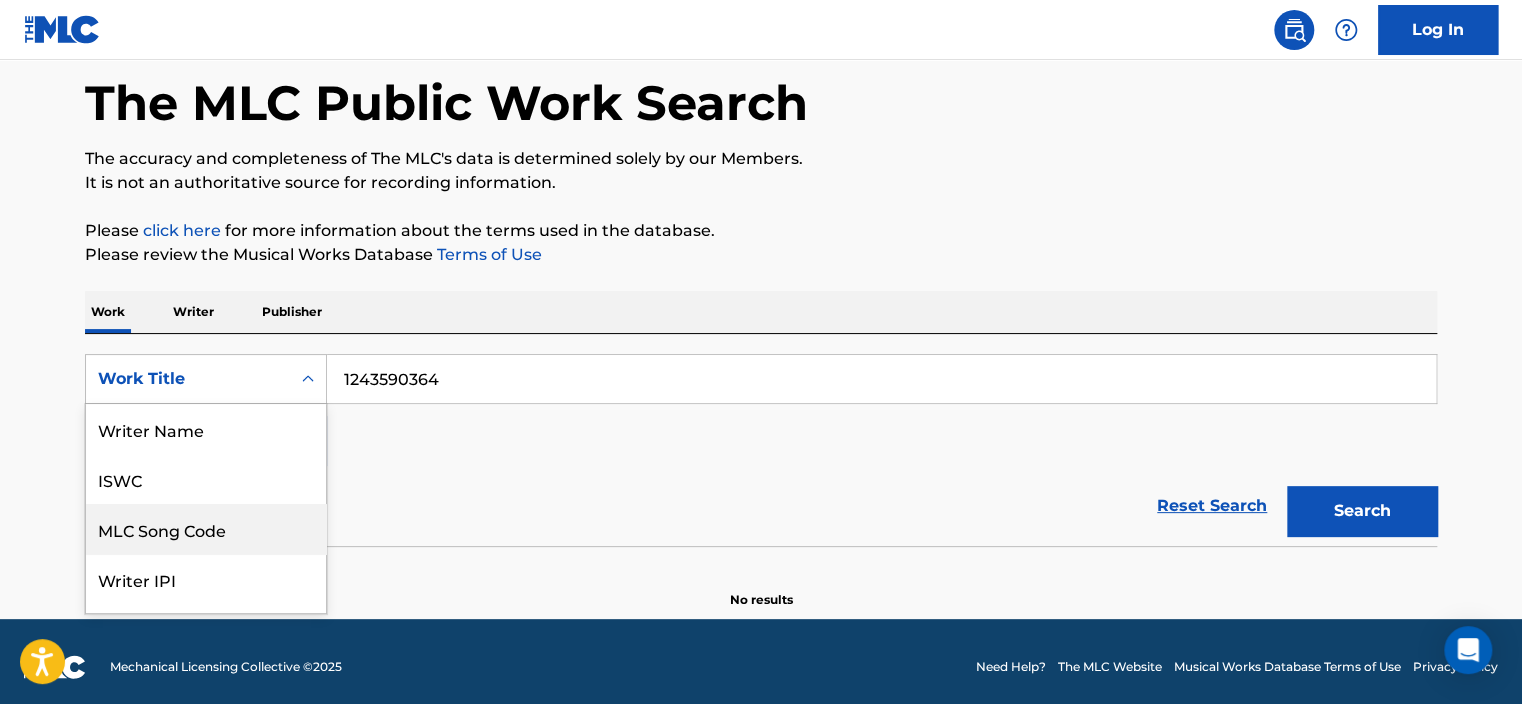 scroll, scrollTop: 100, scrollLeft: 0, axis: vertical 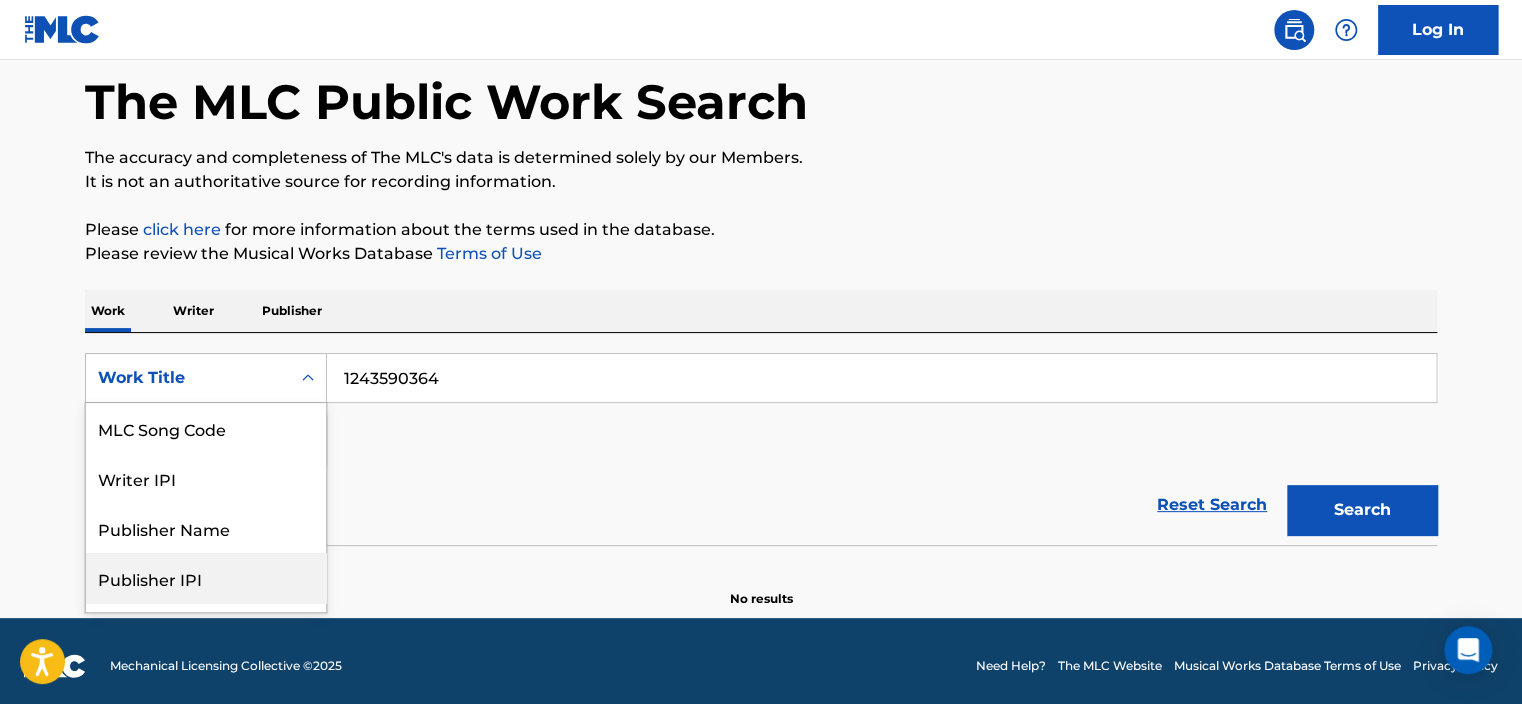 click on "Publisher IPI" at bounding box center (206, 578) 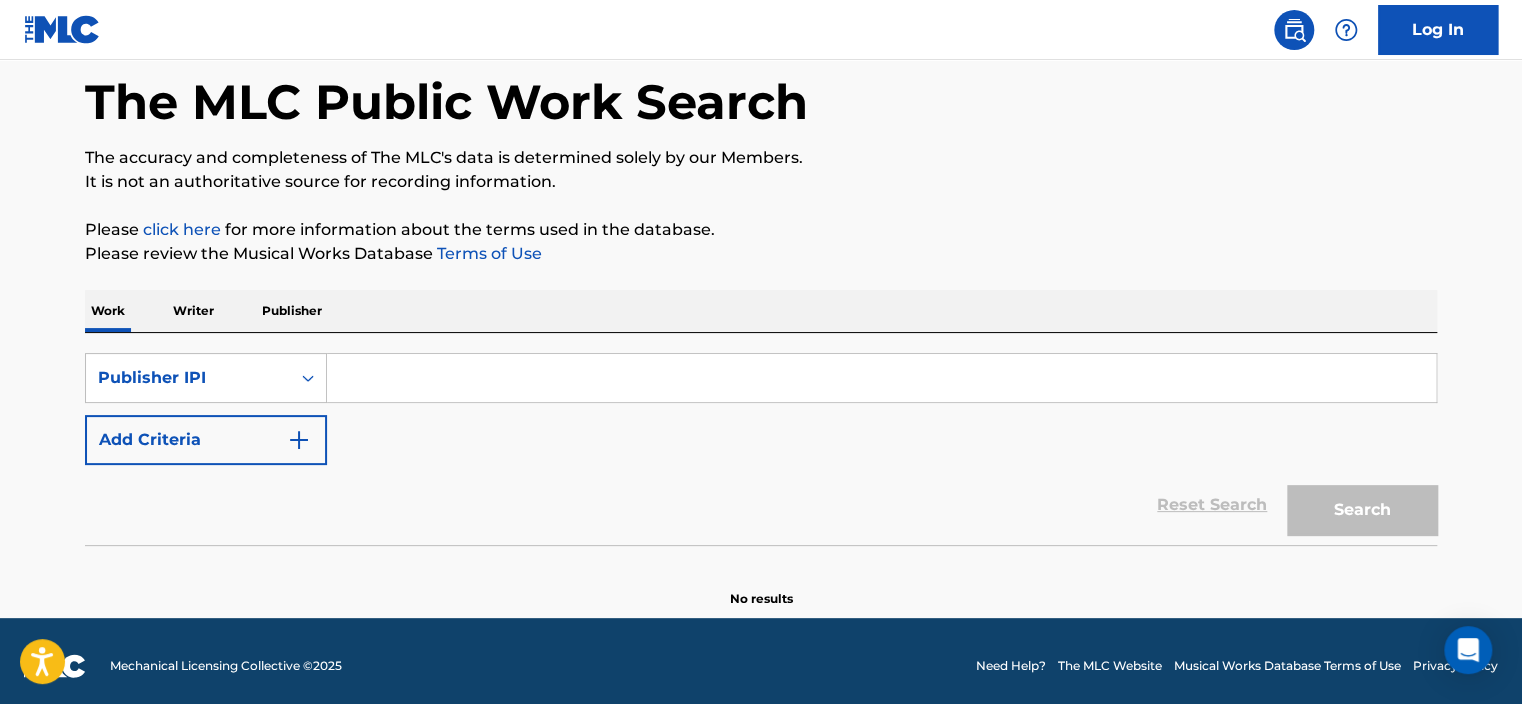 click at bounding box center [881, 378] 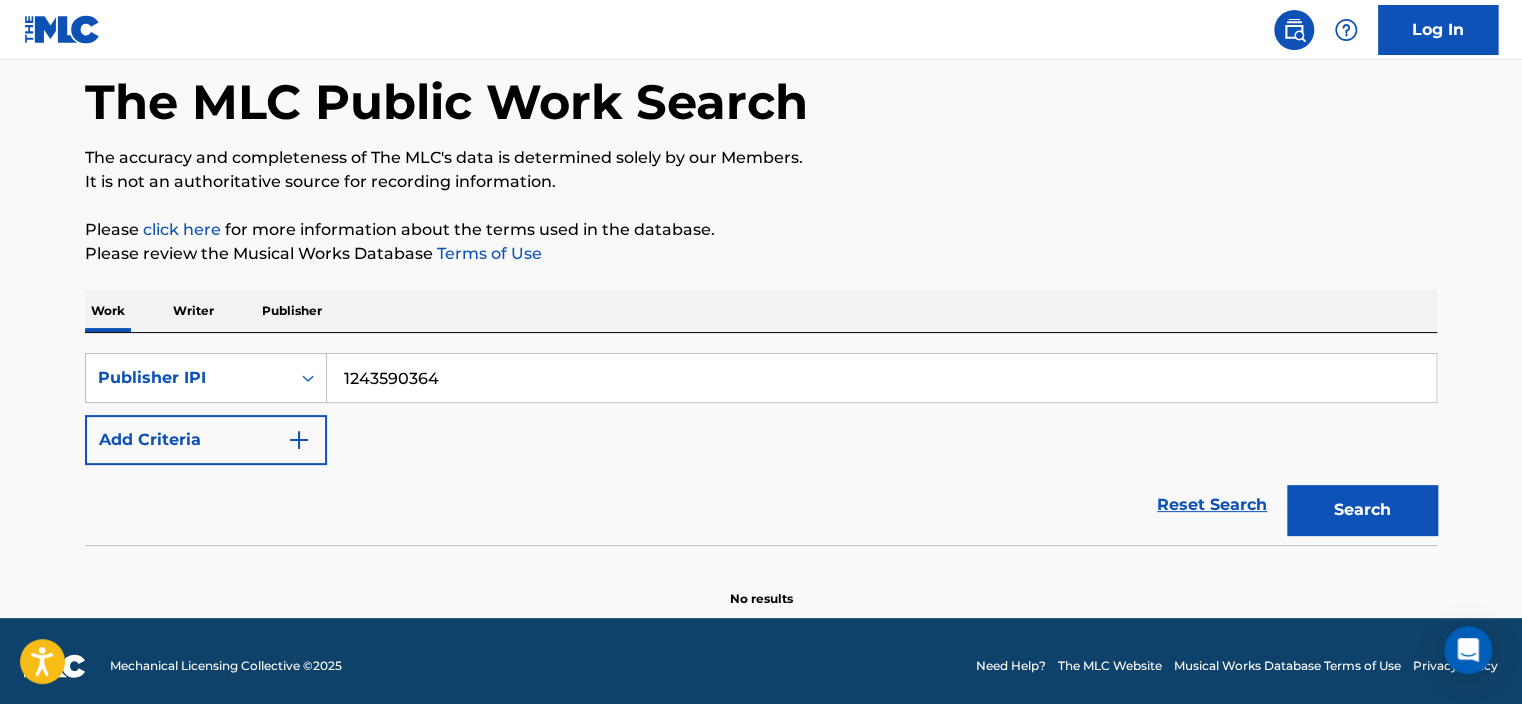 type on "1243590364" 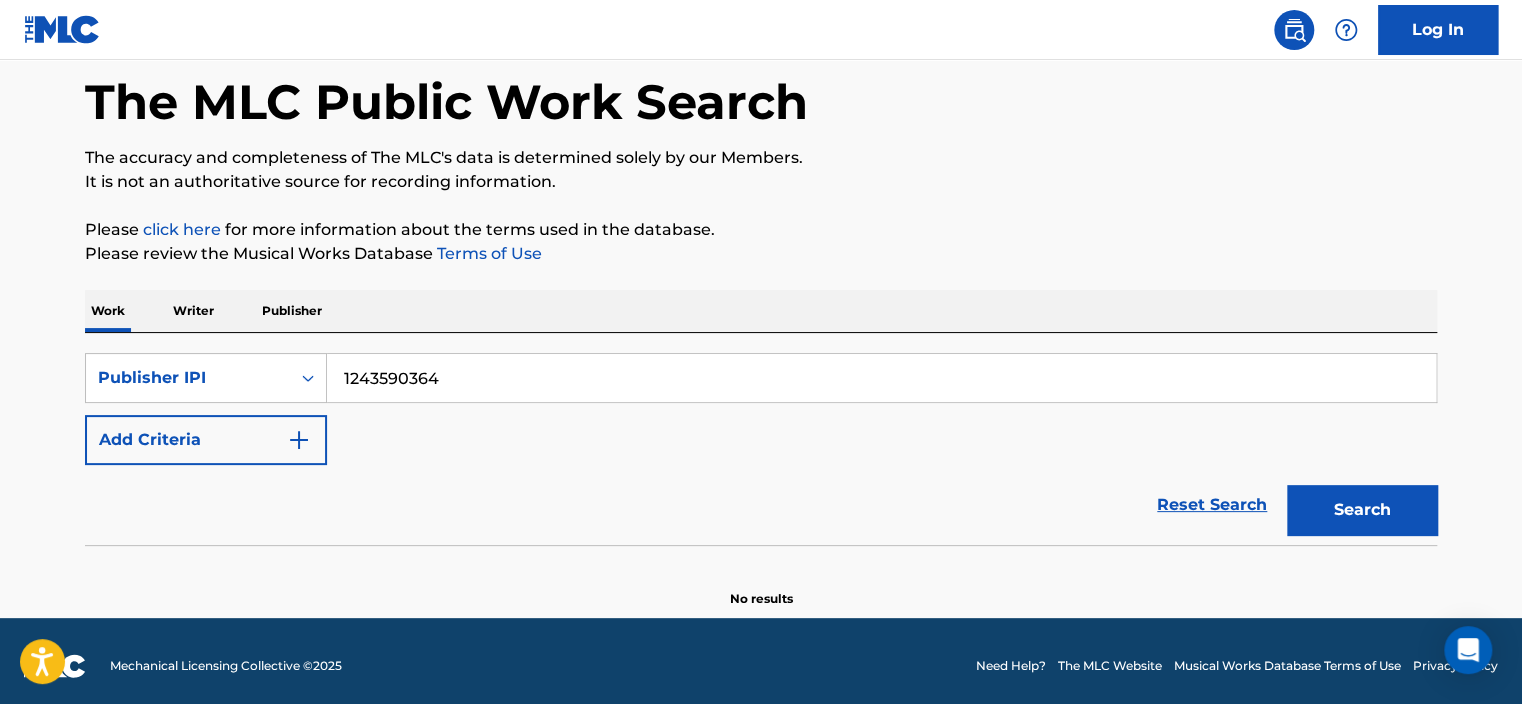 click on "SearchWithCriteria9af1dc02-941f-40d9-b8b2-4c614274aa12 Publisher IPI 1243590364 Add Criteria Reset Search Search" at bounding box center [761, 439] 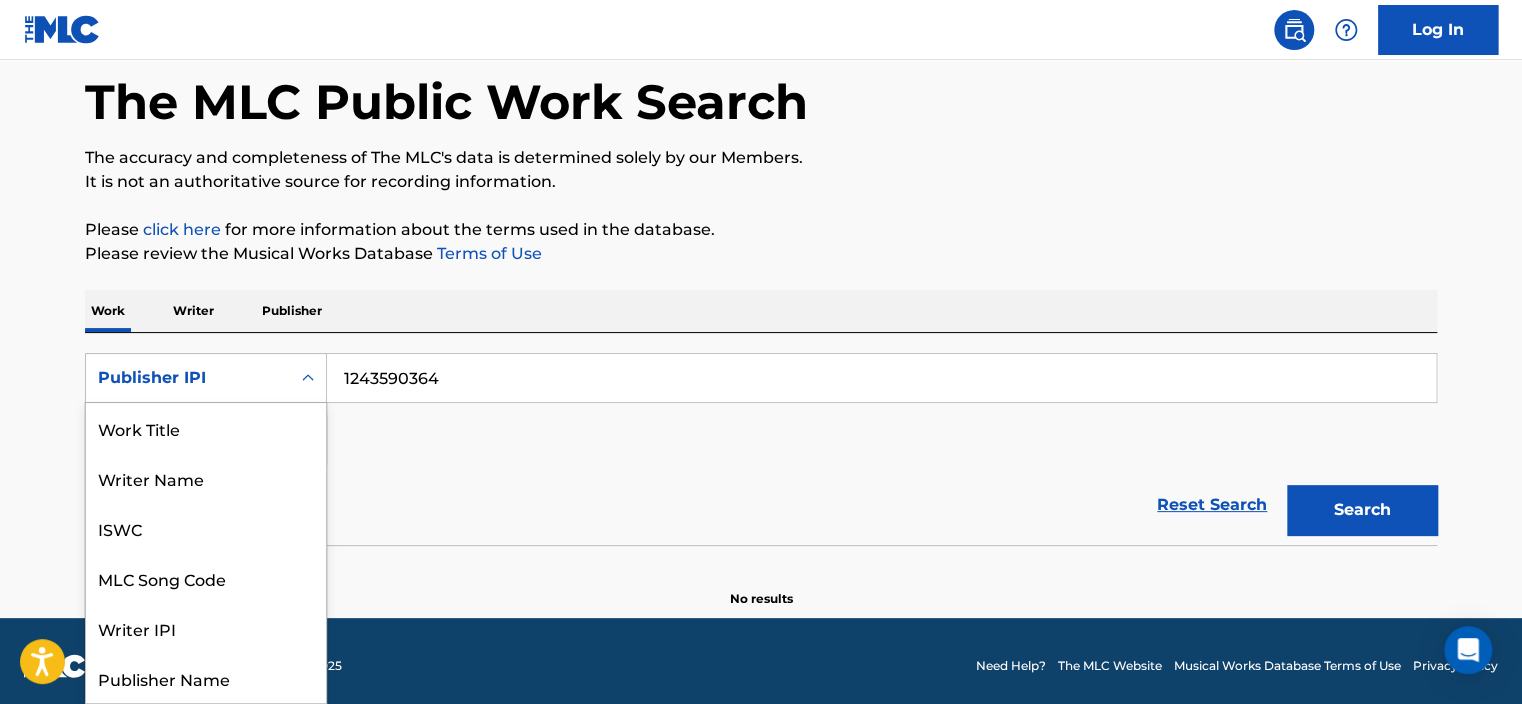 click on "Publisher IPI" at bounding box center (188, 378) 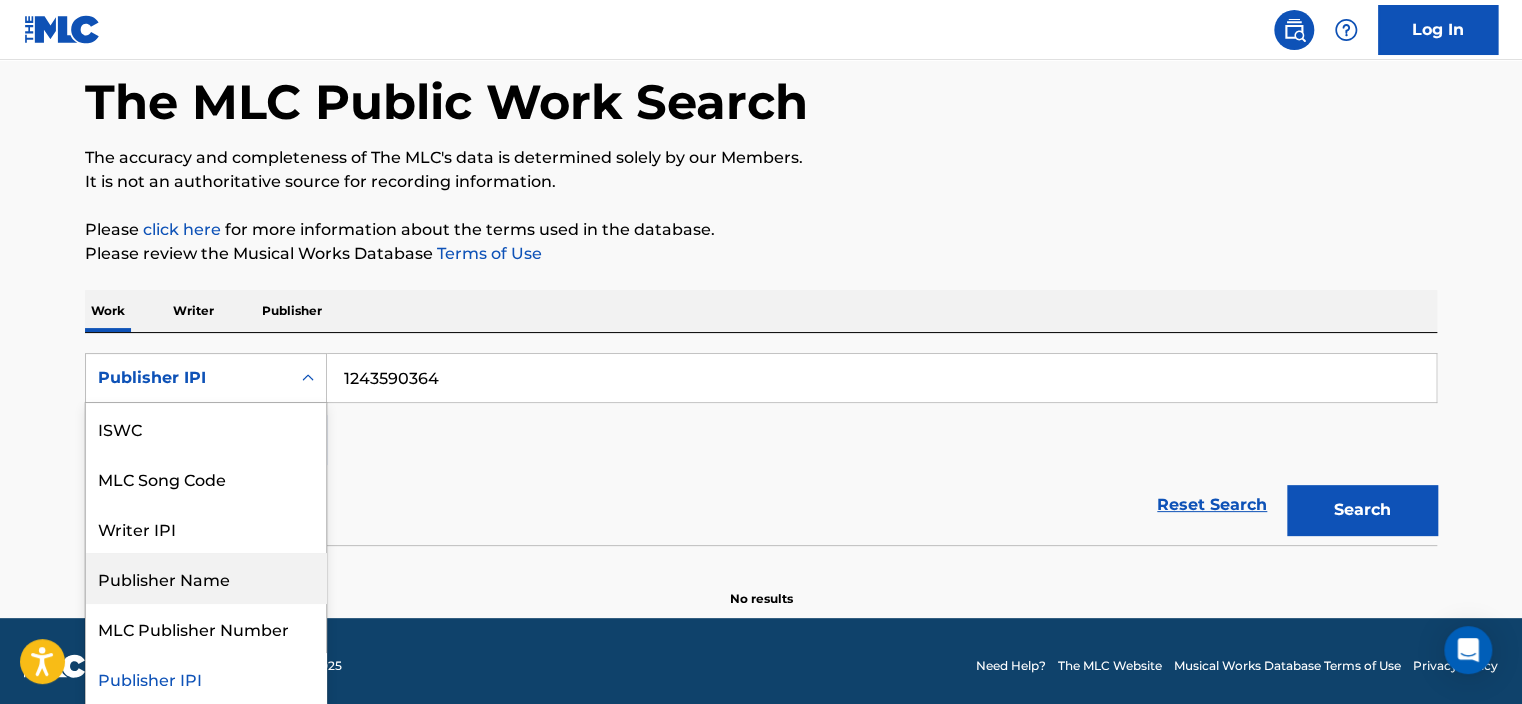 click on "Publisher Name" at bounding box center [206, 578] 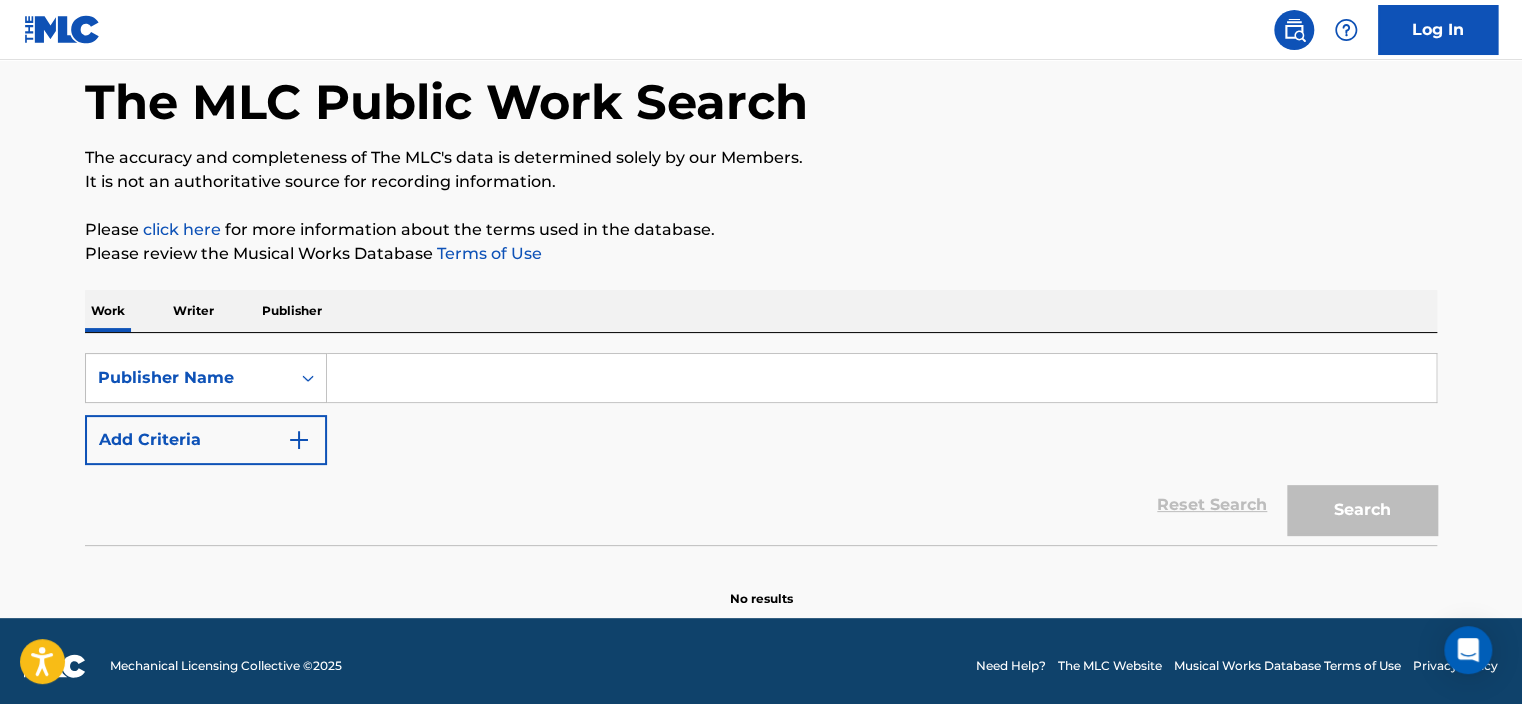 click at bounding box center (881, 378) 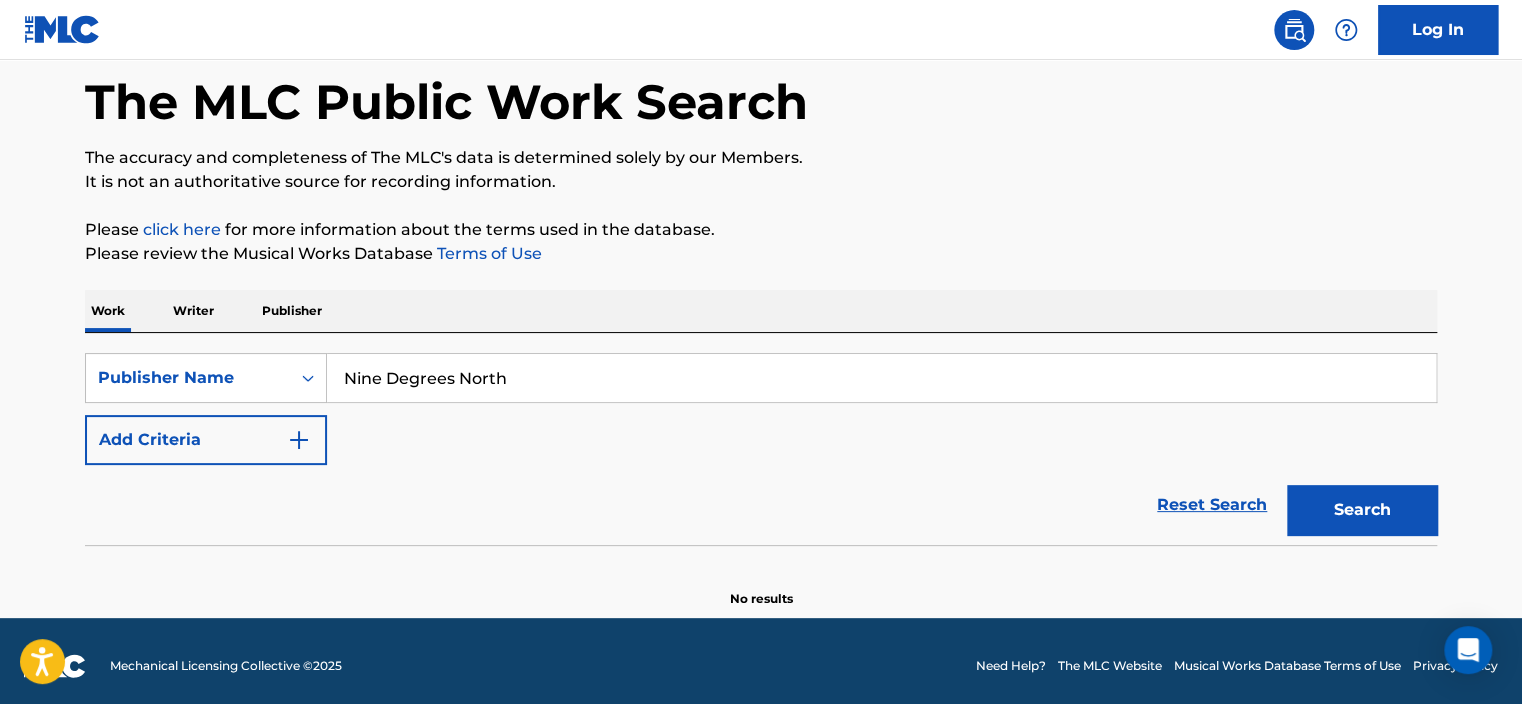 type on "Nine Degrees North" 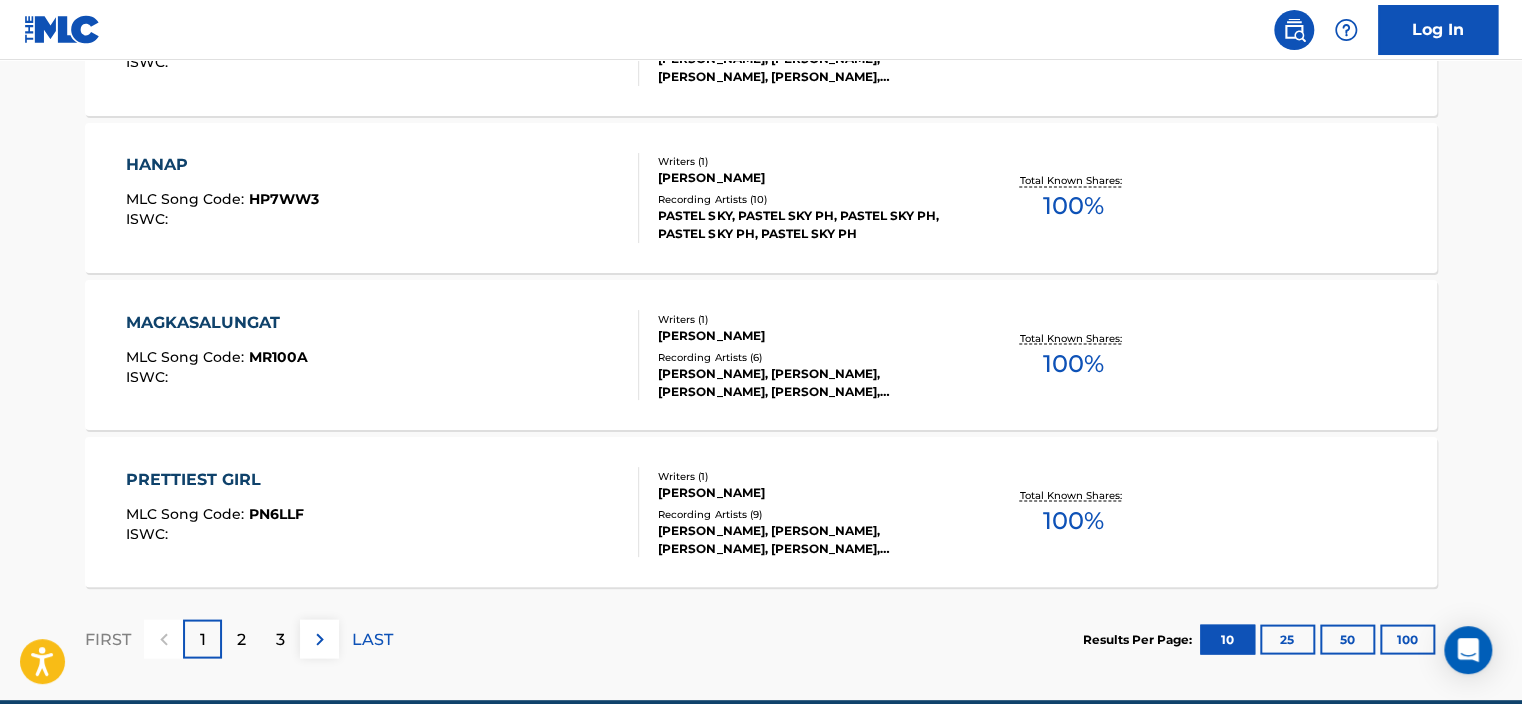scroll, scrollTop: 1744, scrollLeft: 0, axis: vertical 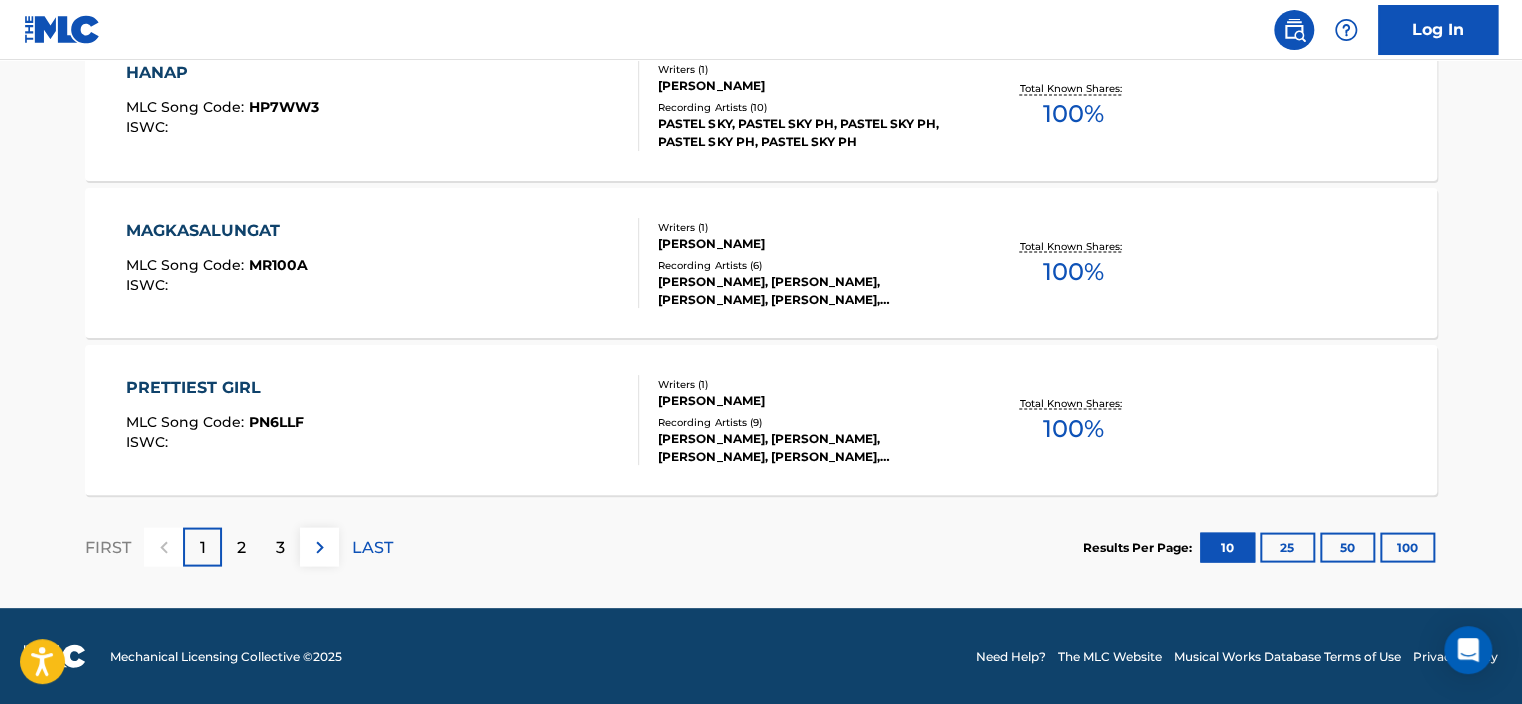 click on "100" at bounding box center [1407, 547] 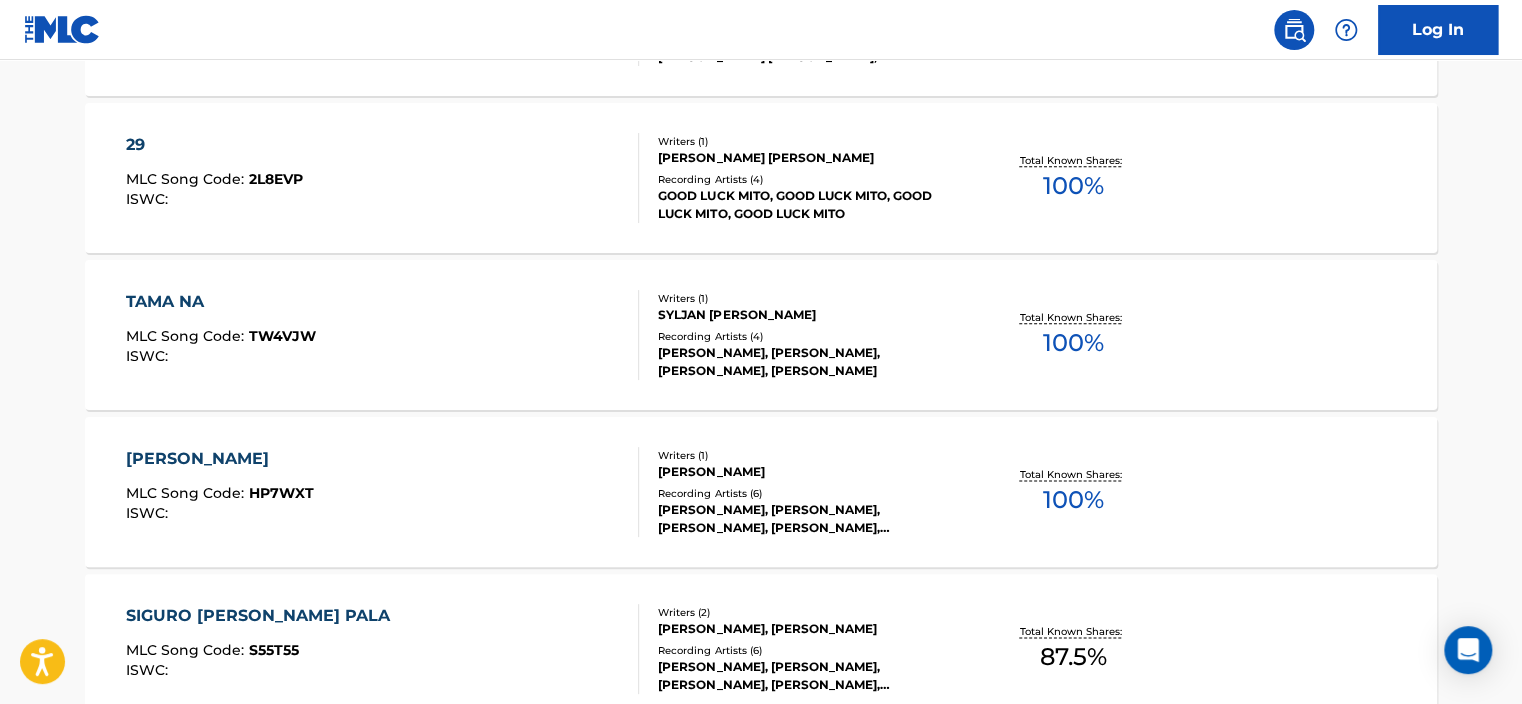 scroll, scrollTop: 1044, scrollLeft: 0, axis: vertical 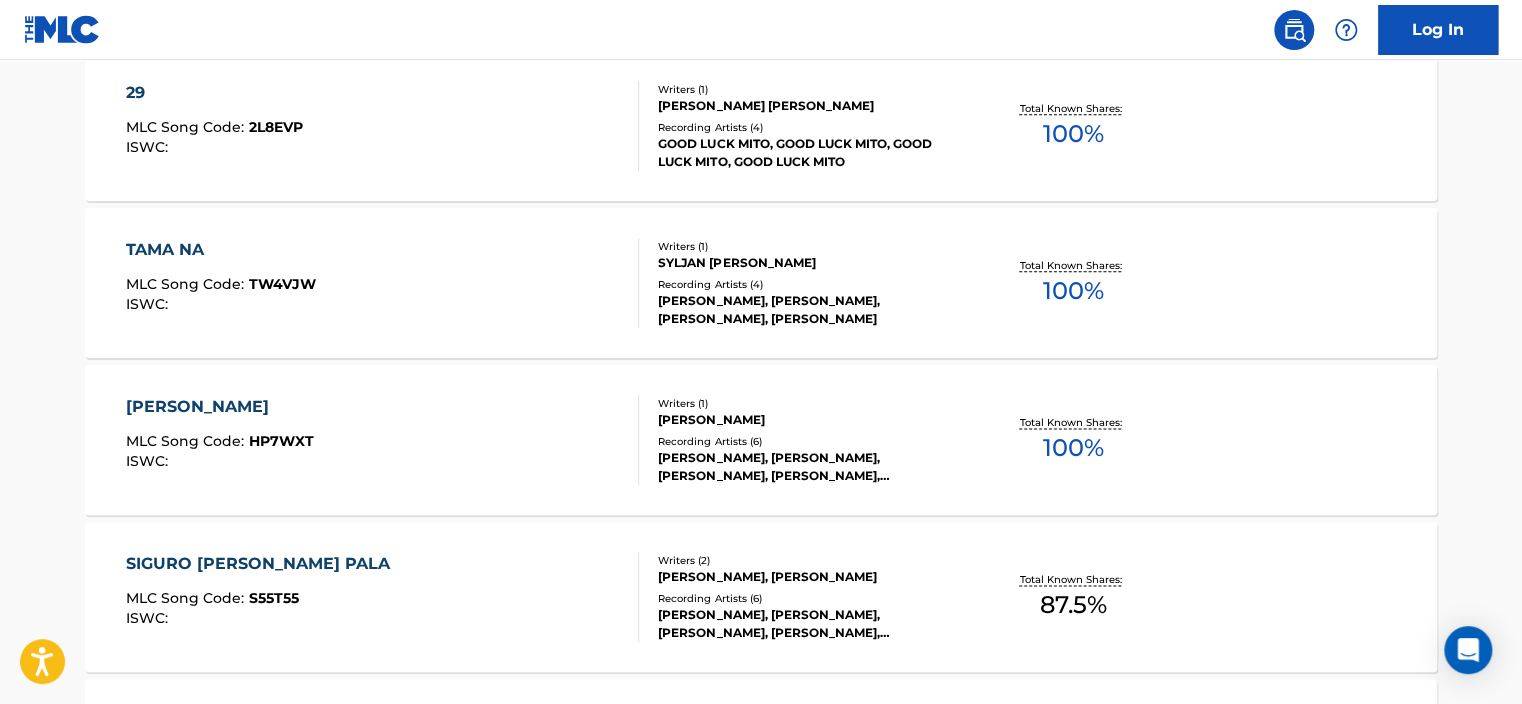 click on "The MLC Public Work Search The accuracy and completeness of The MLC's data is determined solely by our Members. It is not an authoritative source for recording information. Please   click here   for more information about the terms used in the database. Please review the Musical Works Database   Terms of Use Work Writer Publisher SearchWithCriteria861d3632-dc30-49f0-9997-562eb4d9be2a Publisher Name Nine Degrees North Add Criteria Reset Search Search Showing  1  -   80  of  80   results   D.R.L.N MLC Song Code : DR2ITE ISWC : Writers ( 1 ) [PERSON_NAME] Recording Artists ( 6 ) PETSANITY,BYE4NOW, PETSANITY, PETSANITY, PETSANITY, PETSANITY Total Known Shares: 100 % AYOS LANG MLC Song Code : AX1GZ3 ISWC : Writers ( 2 ) [PERSON_NAME], [PERSON_NAME] Recording Artists ( 4 ) PETSANITY,GFAB, PETSANITY, PETSANITY, PETSANITY Total Known Shares: 50 % IKAW PA RIN MLC Song Code : I26EI1 ISWC : Writers ( 1 ) [PERSON_NAME] Recording Artists ( 6 ) Total Known Shares: 100 % 29 MLC Song Code : ISWC" at bounding box center [761, 5600] 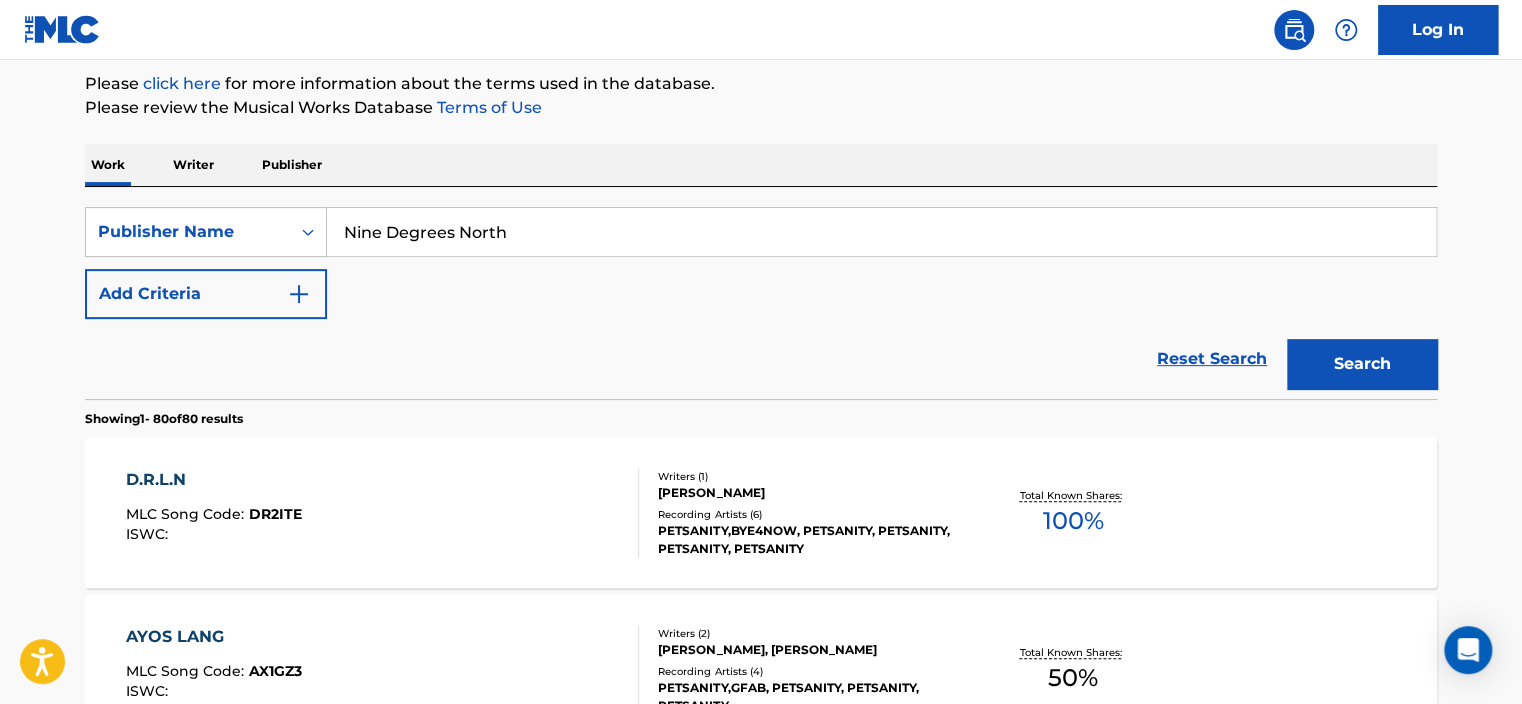 scroll, scrollTop: 200, scrollLeft: 0, axis: vertical 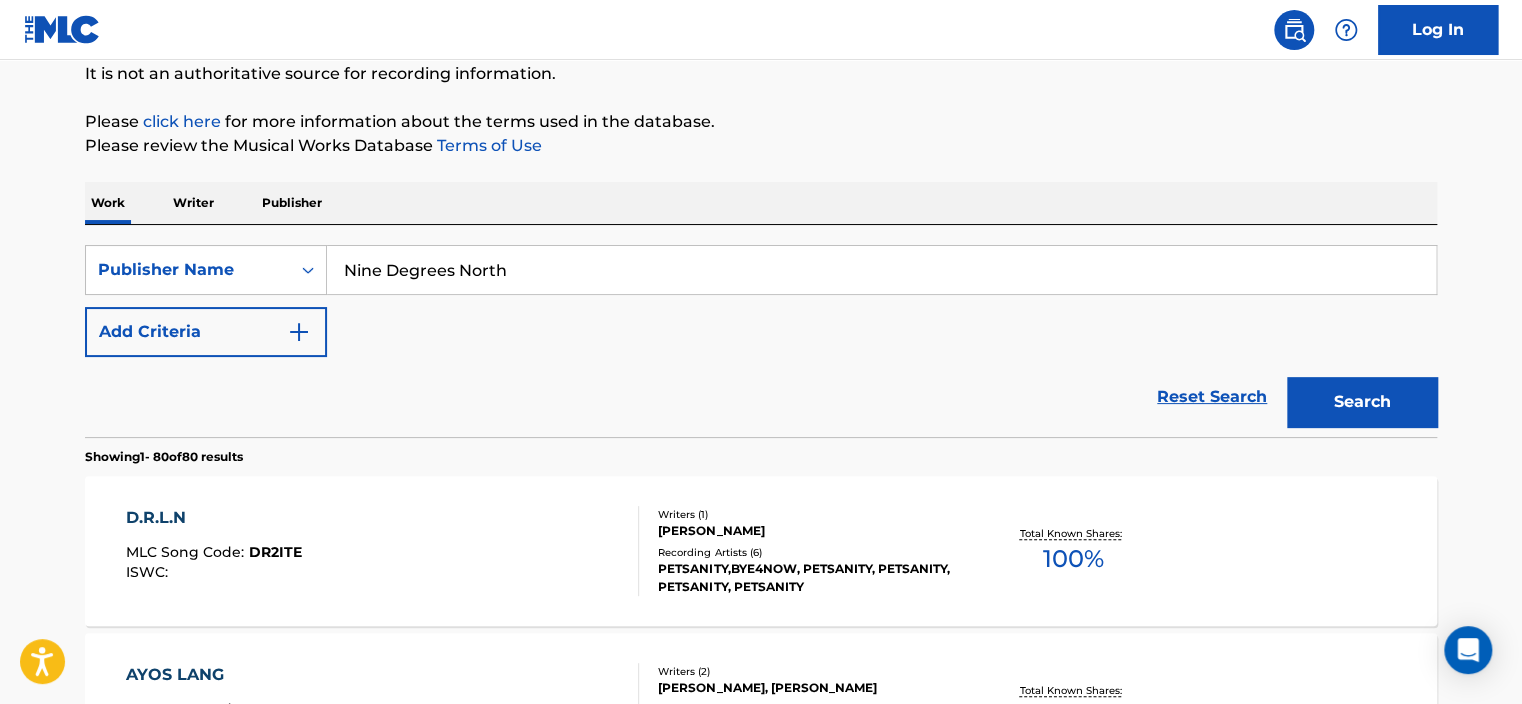 click on "D.R.L.N MLC Song Code : DR2ITE ISWC :" at bounding box center [383, 551] 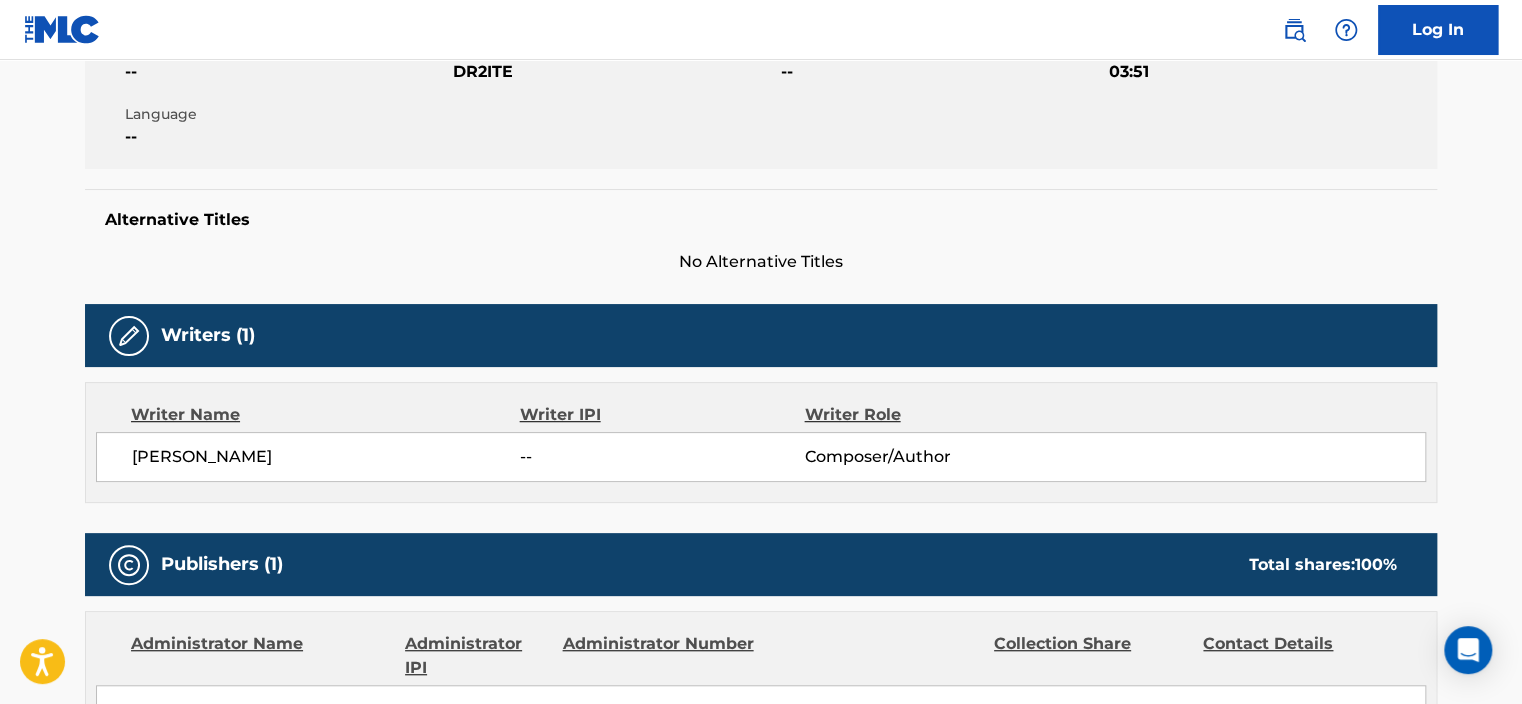 scroll, scrollTop: 700, scrollLeft: 0, axis: vertical 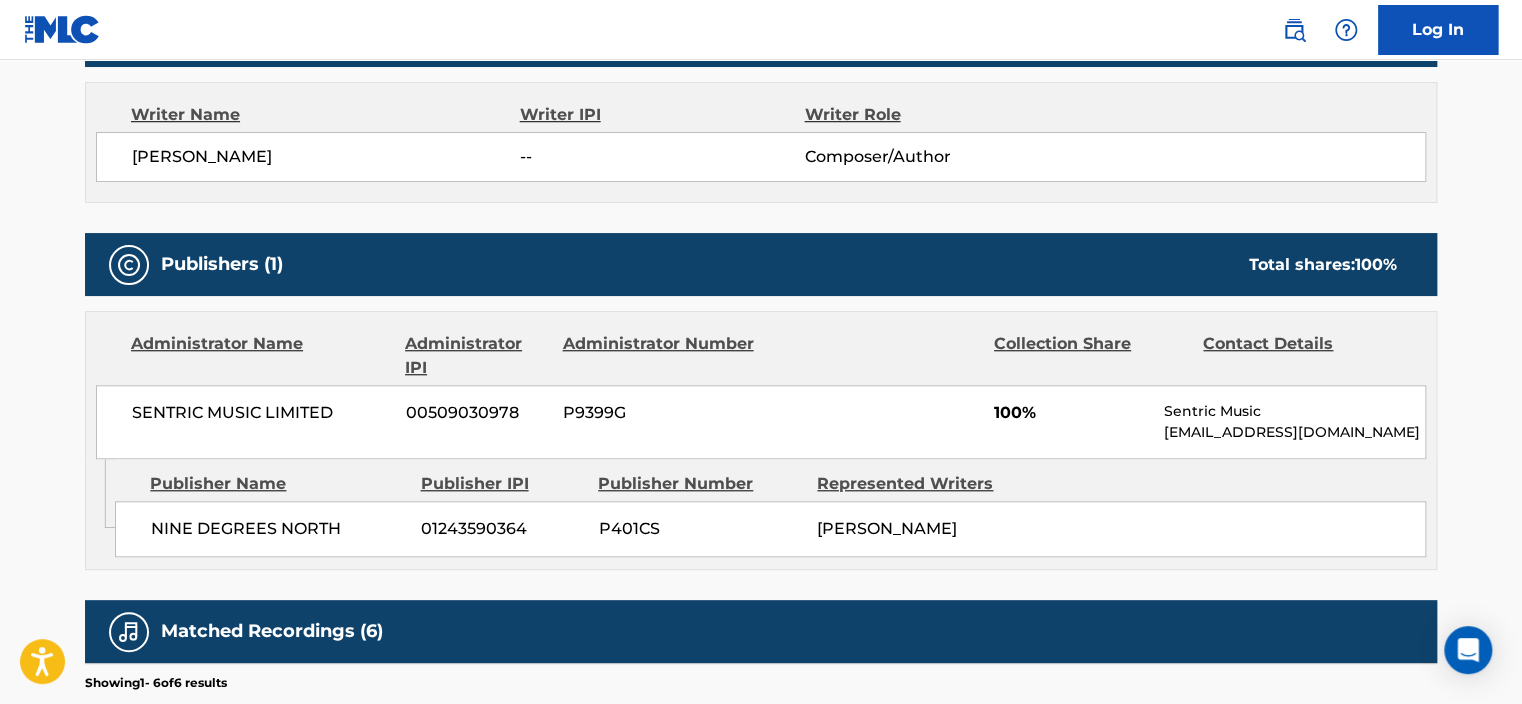 click on "NINE DEGREES NORTH" at bounding box center (278, 529) 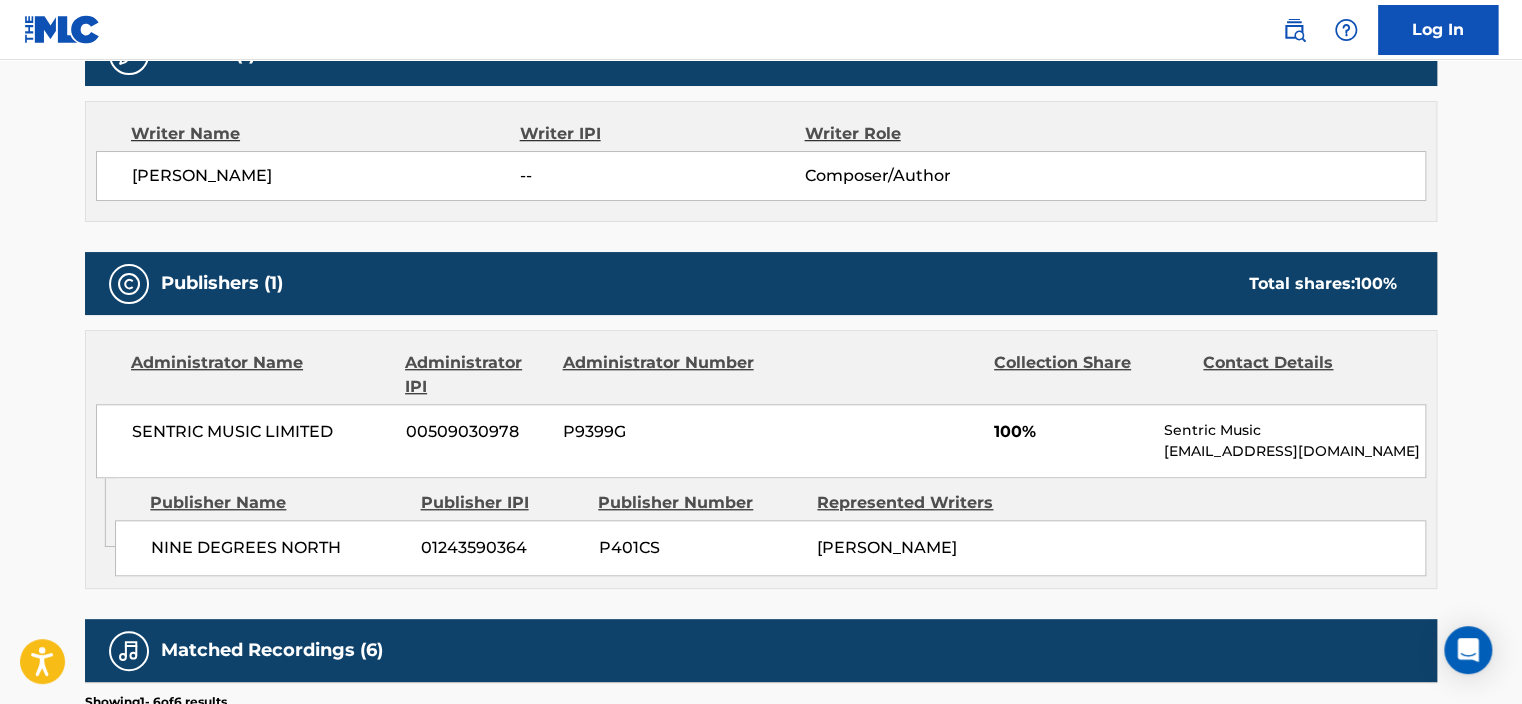 scroll, scrollTop: 0, scrollLeft: 0, axis: both 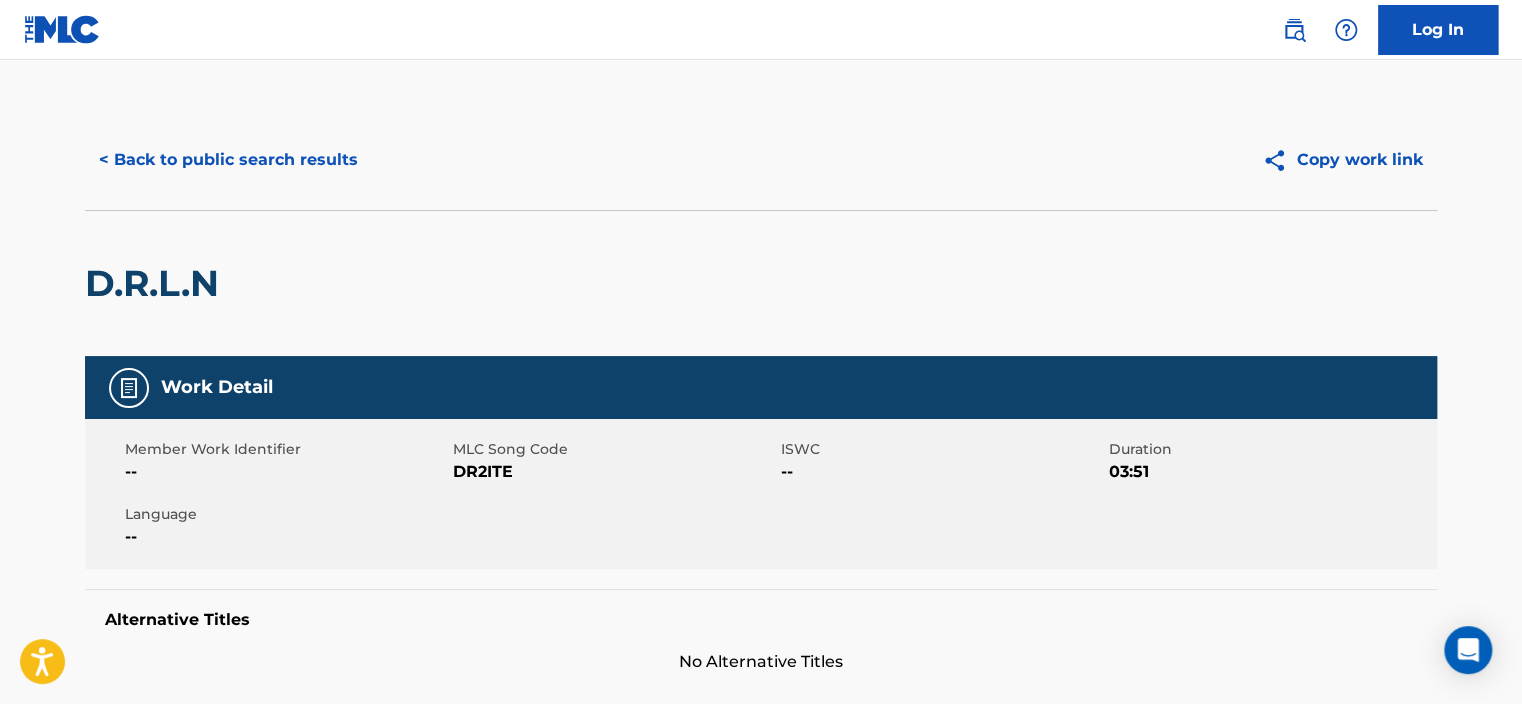 click on "< Back to public search results" at bounding box center (228, 160) 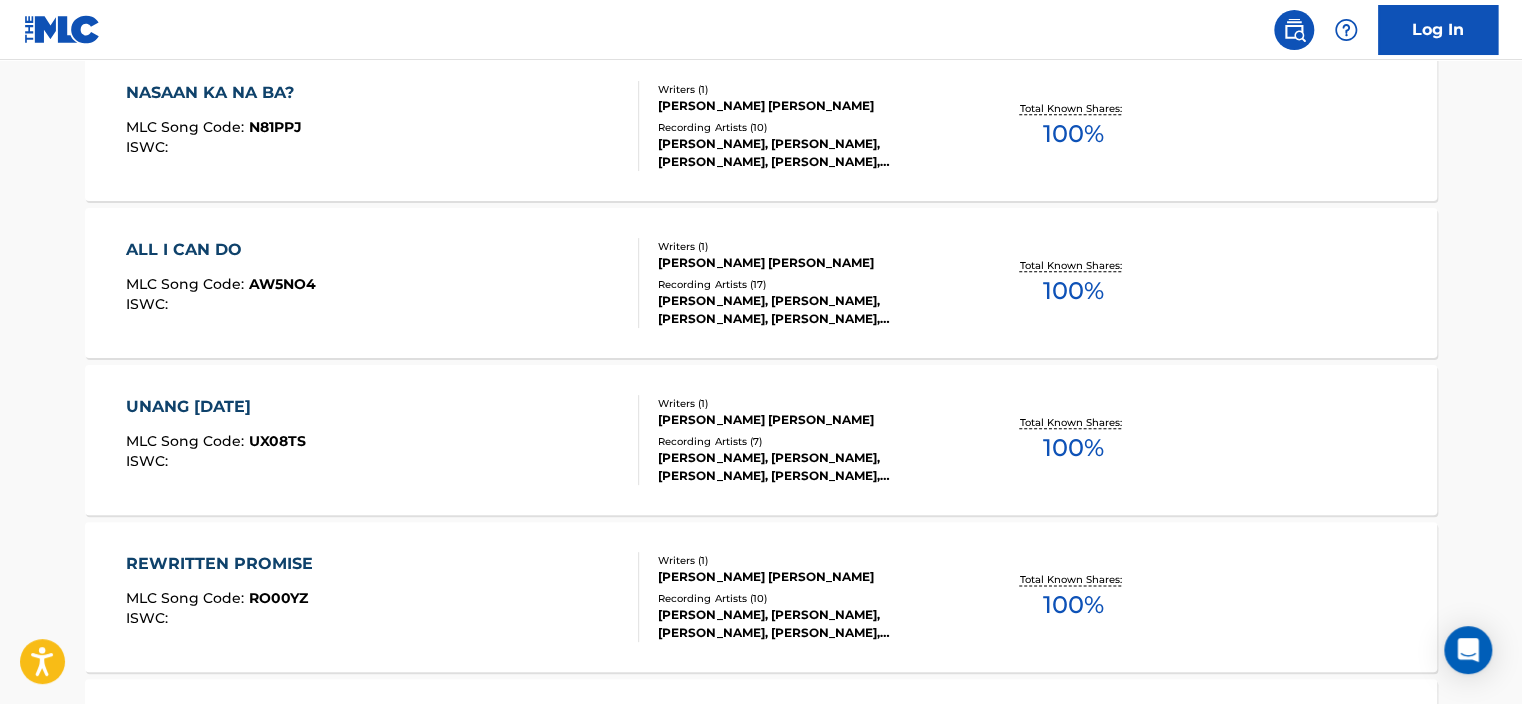 scroll, scrollTop: 12724, scrollLeft: 0, axis: vertical 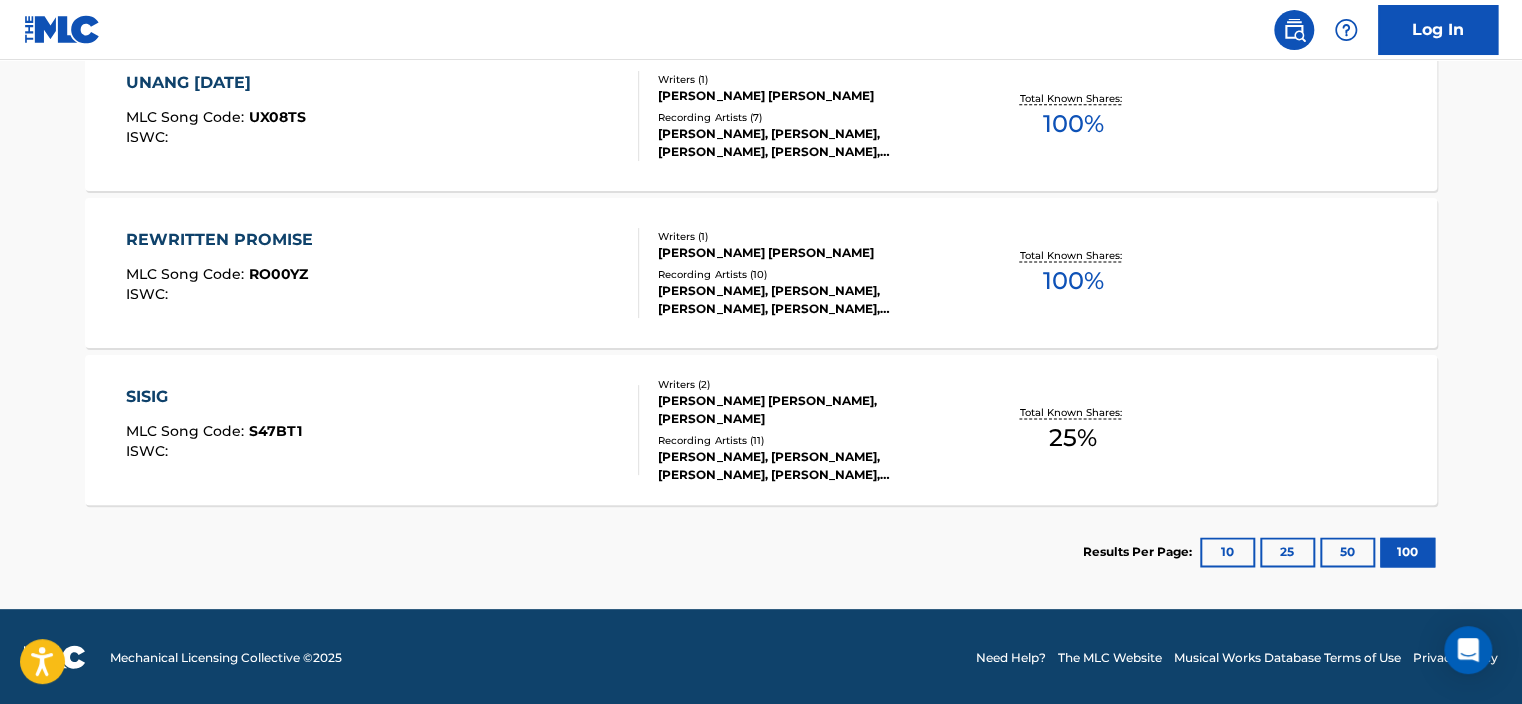 click on "Log In" at bounding box center [1438, 30] 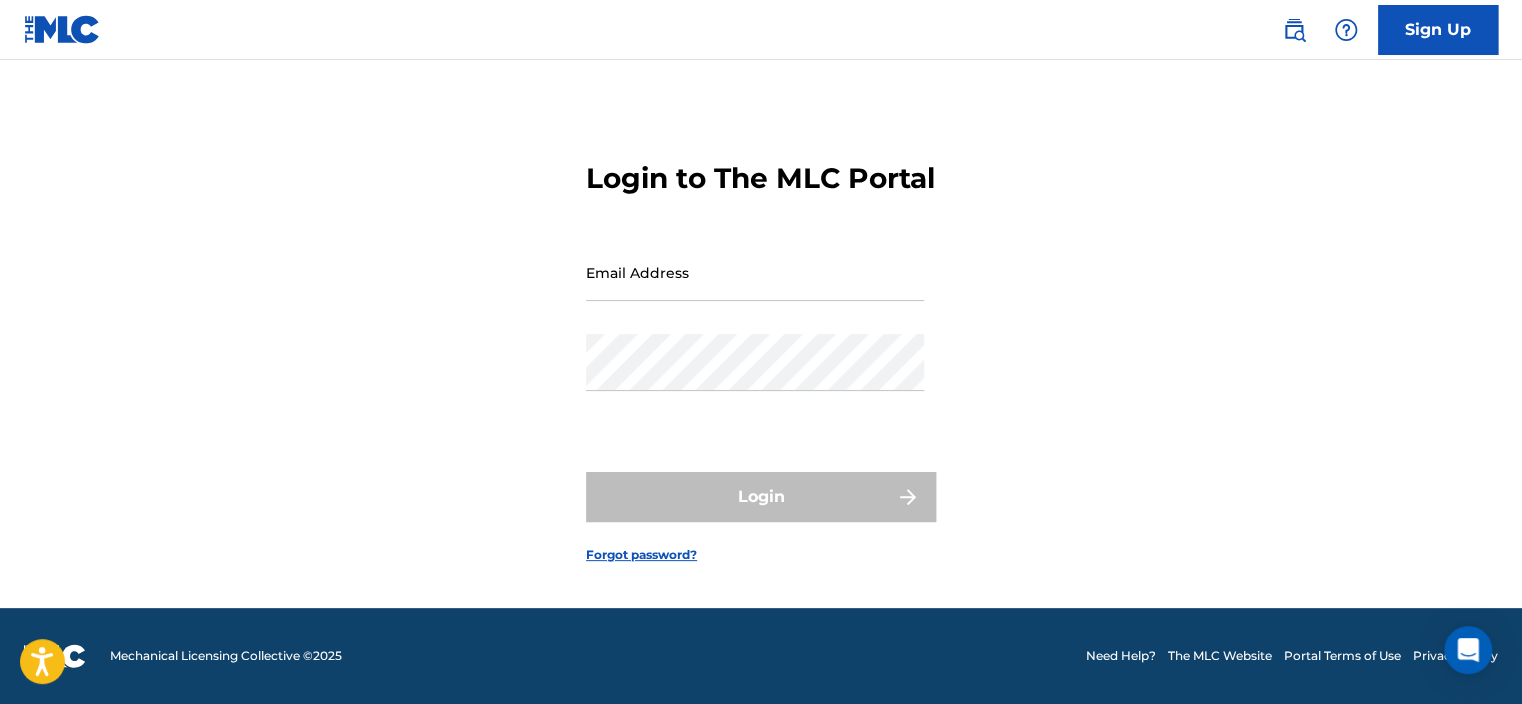 scroll, scrollTop: 0, scrollLeft: 0, axis: both 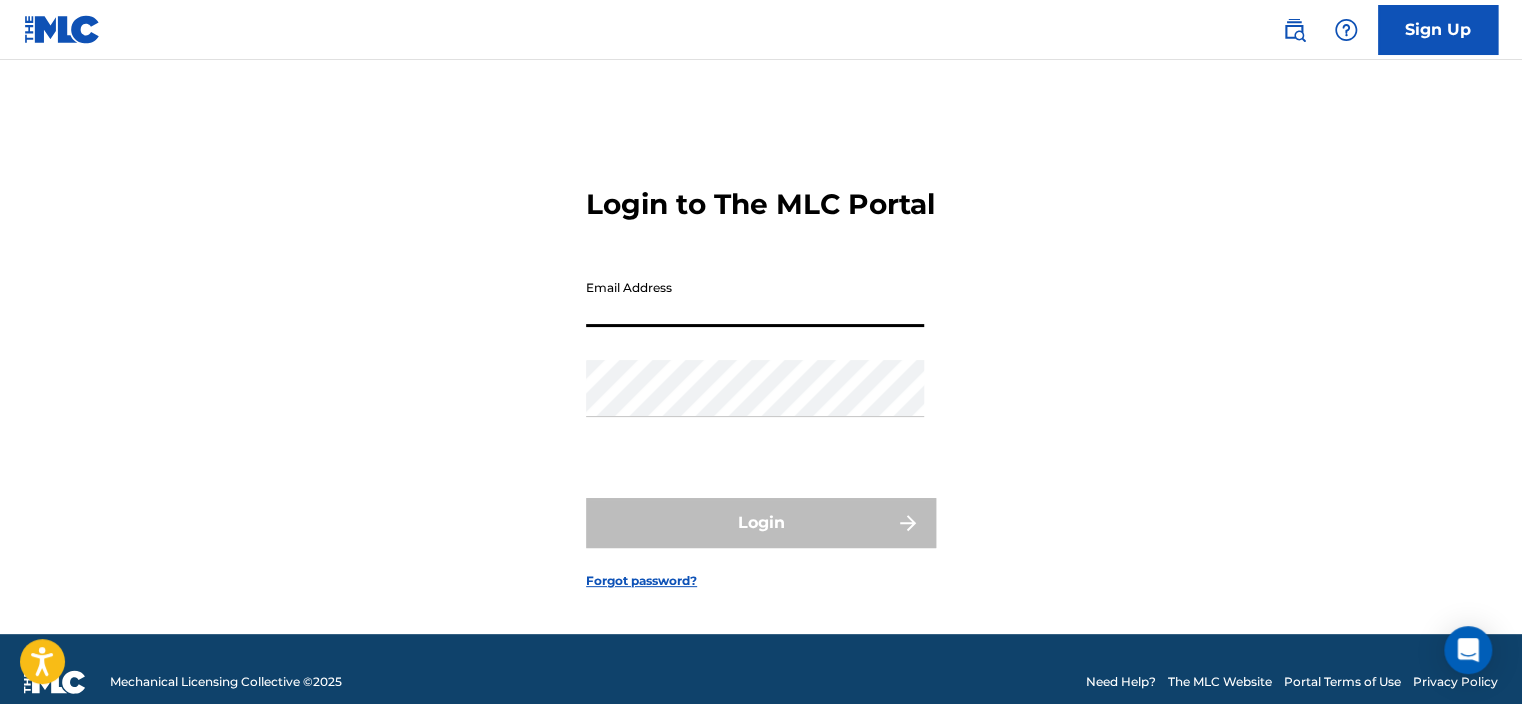 click on "Email Address" at bounding box center (755, 298) 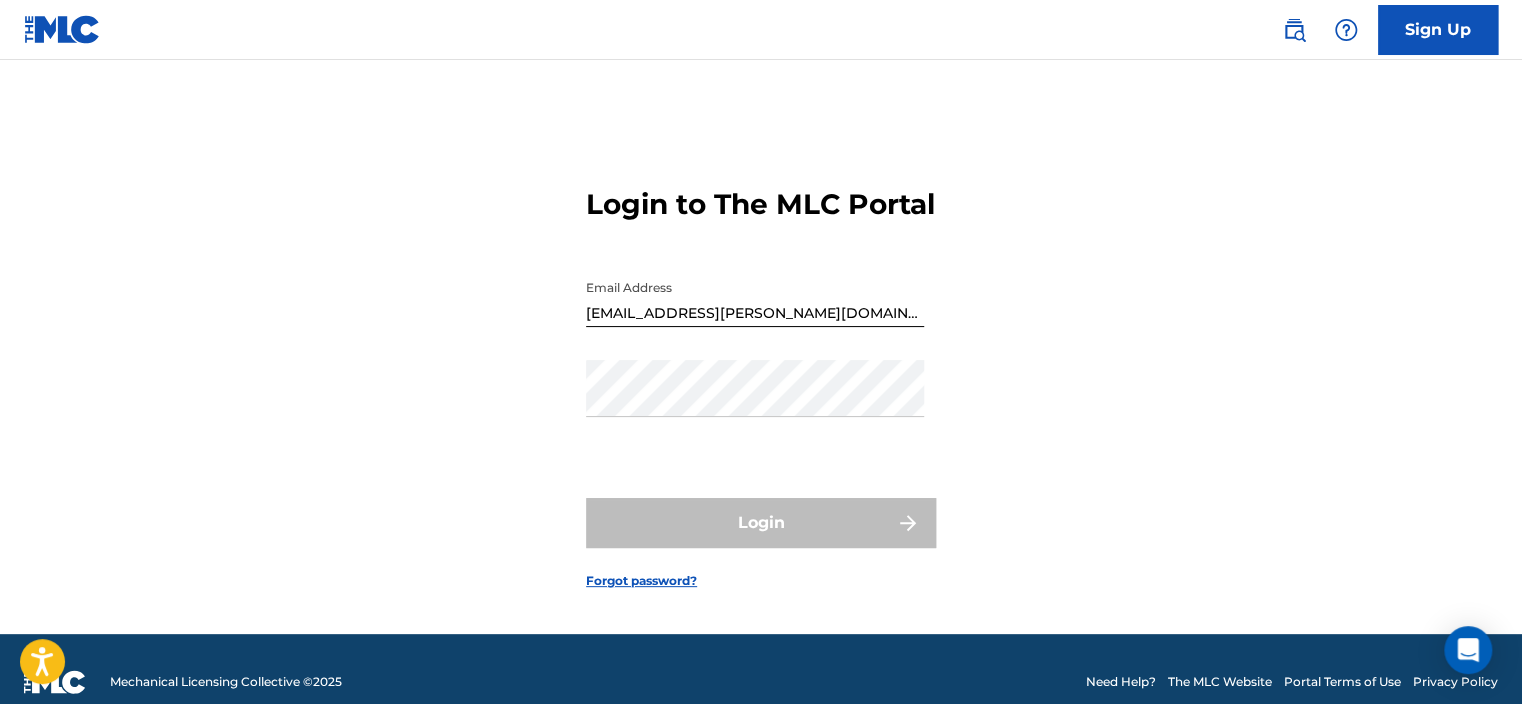 drag, startPoint x: 1117, startPoint y: 370, endPoint x: 1090, endPoint y: 370, distance: 27 